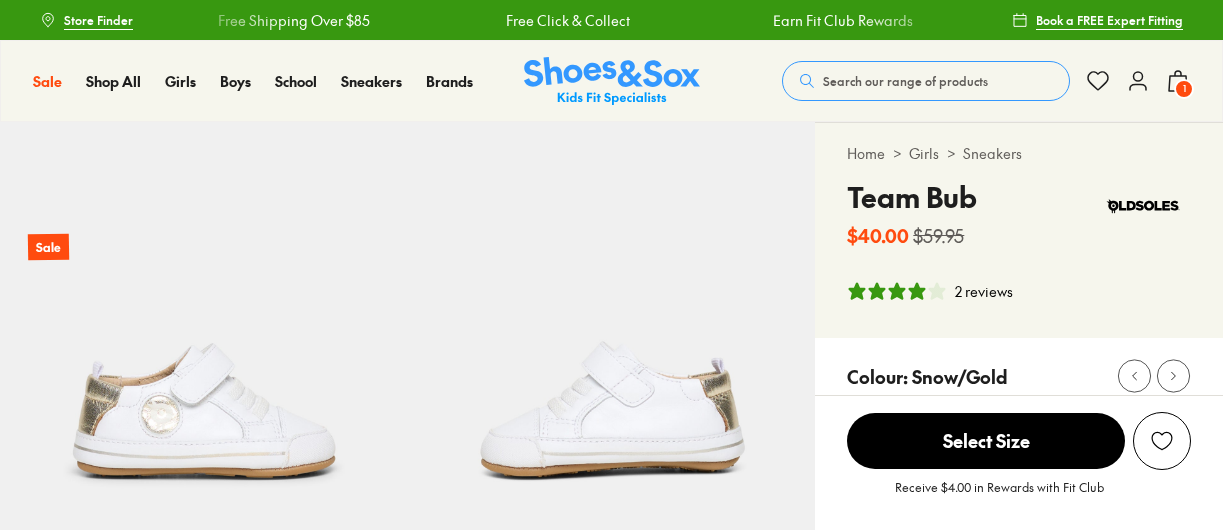 select on "*" 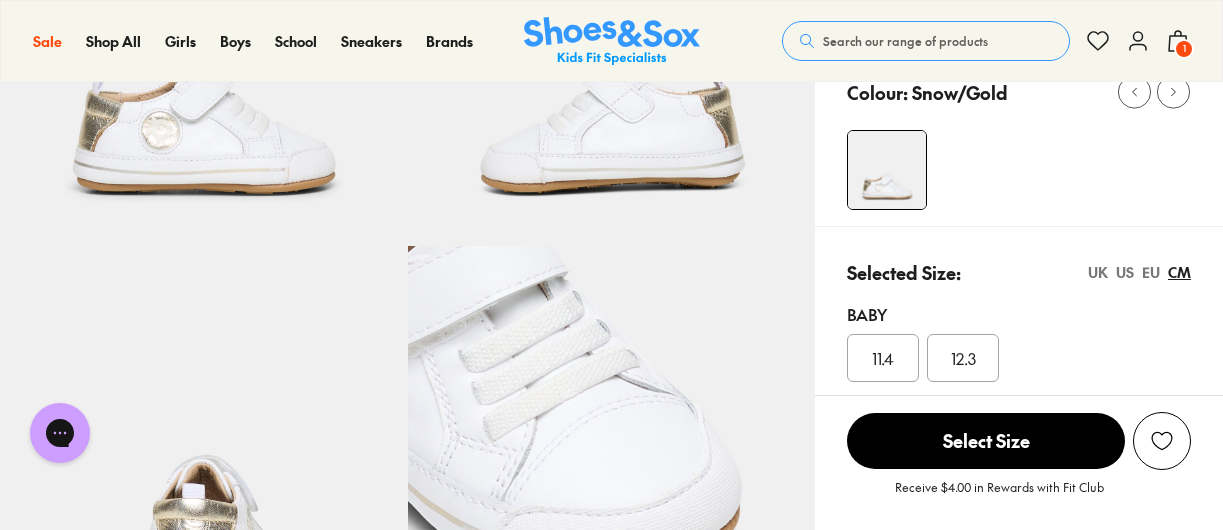 scroll, scrollTop: 0, scrollLeft: 0, axis: both 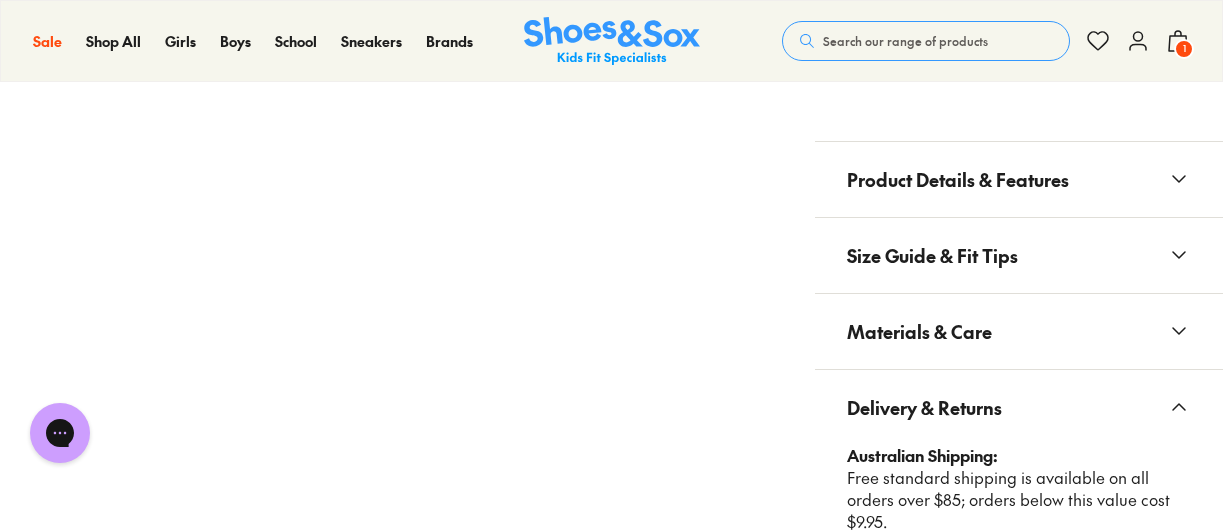 click on "Product Details & Features" at bounding box center [958, 179] 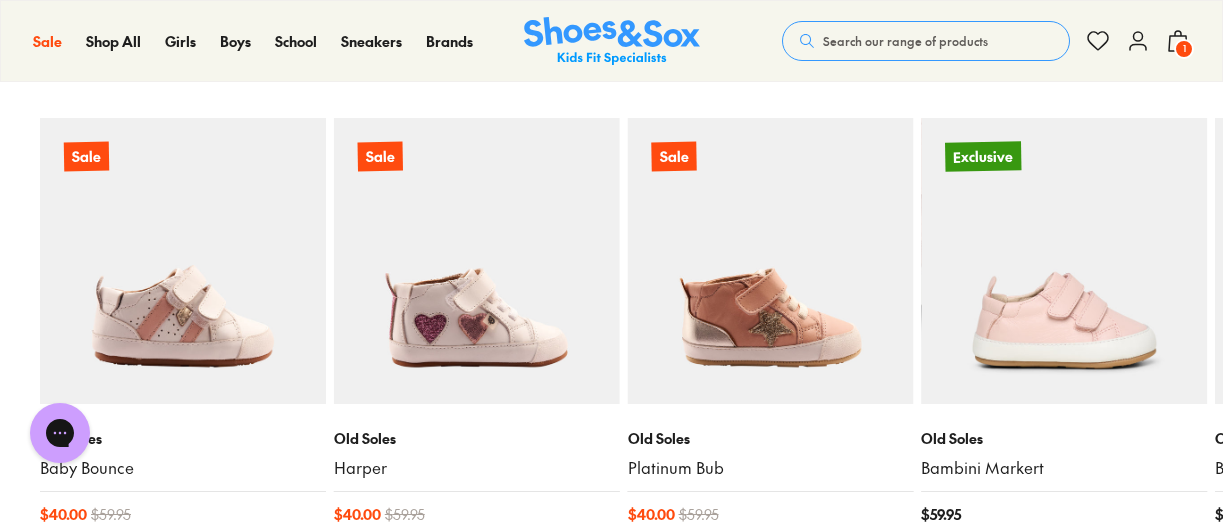 scroll, scrollTop: 3100, scrollLeft: 0, axis: vertical 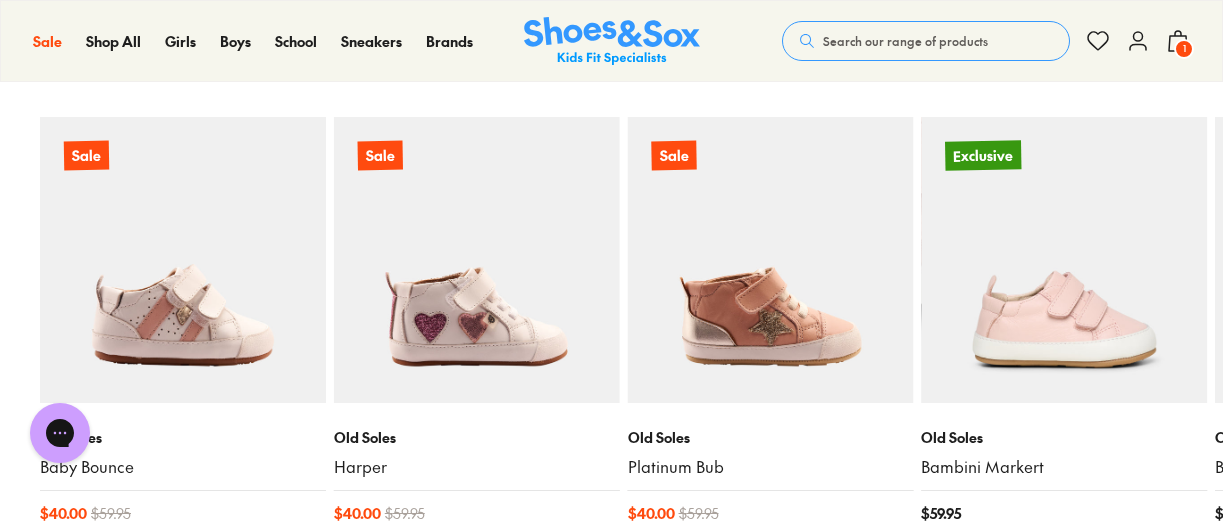 click at bounding box center [183, 260] 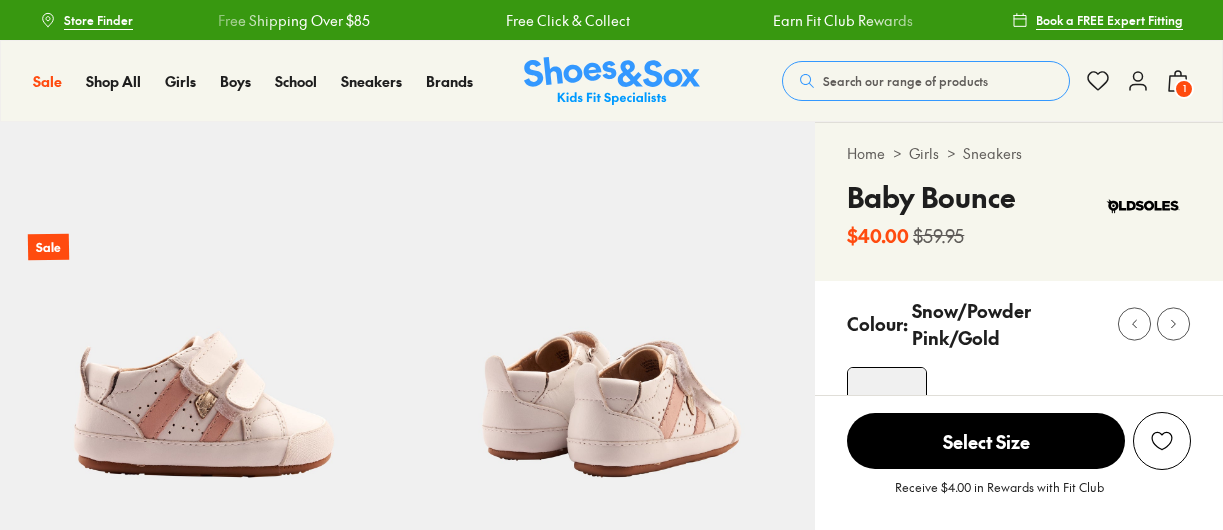 select on "*" 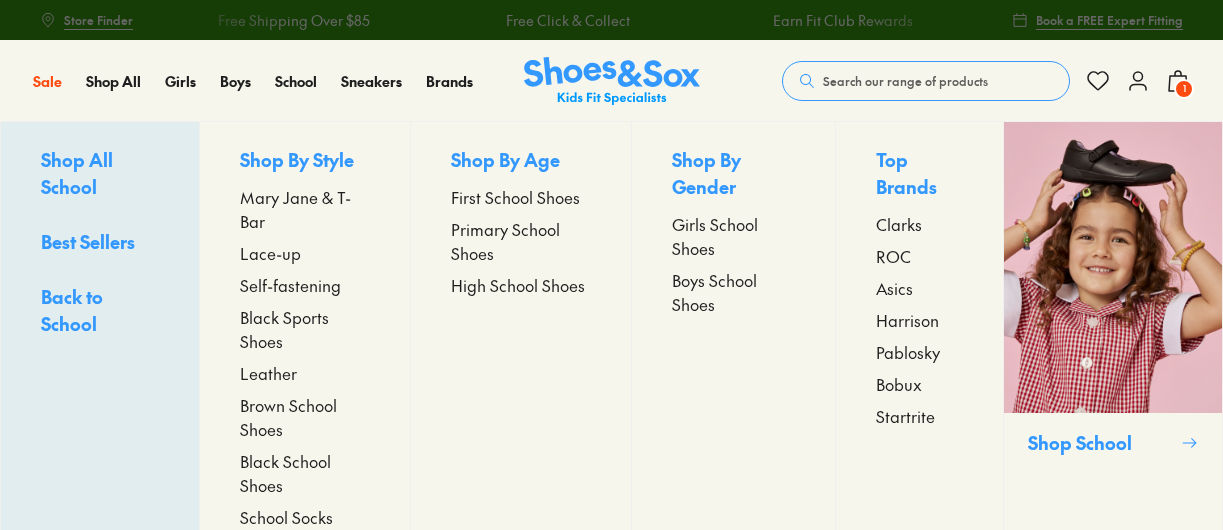 scroll, scrollTop: 0, scrollLeft: 0, axis: both 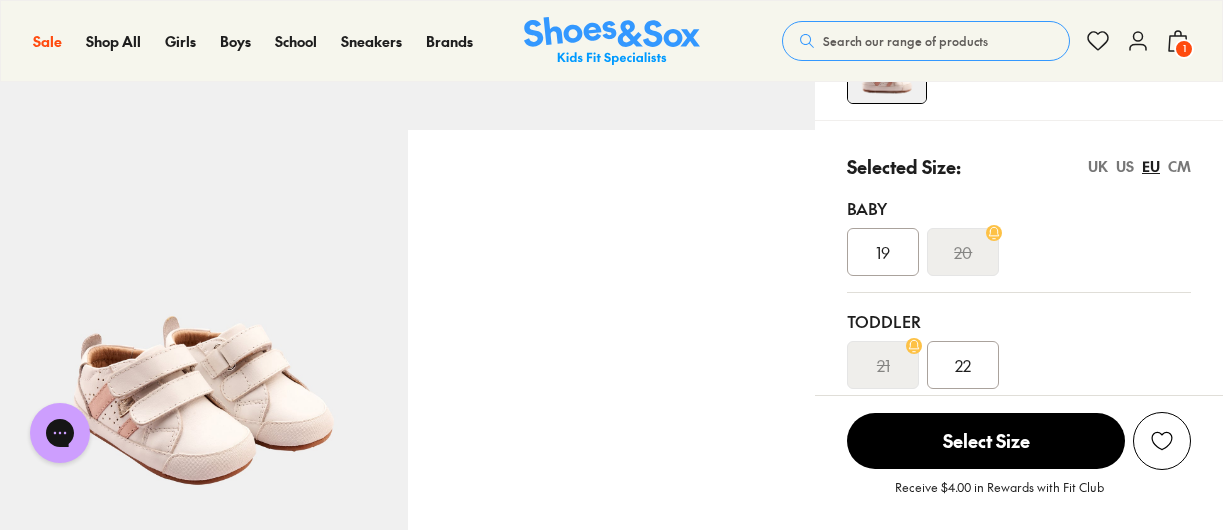 click on "CM" at bounding box center (1179, 166) 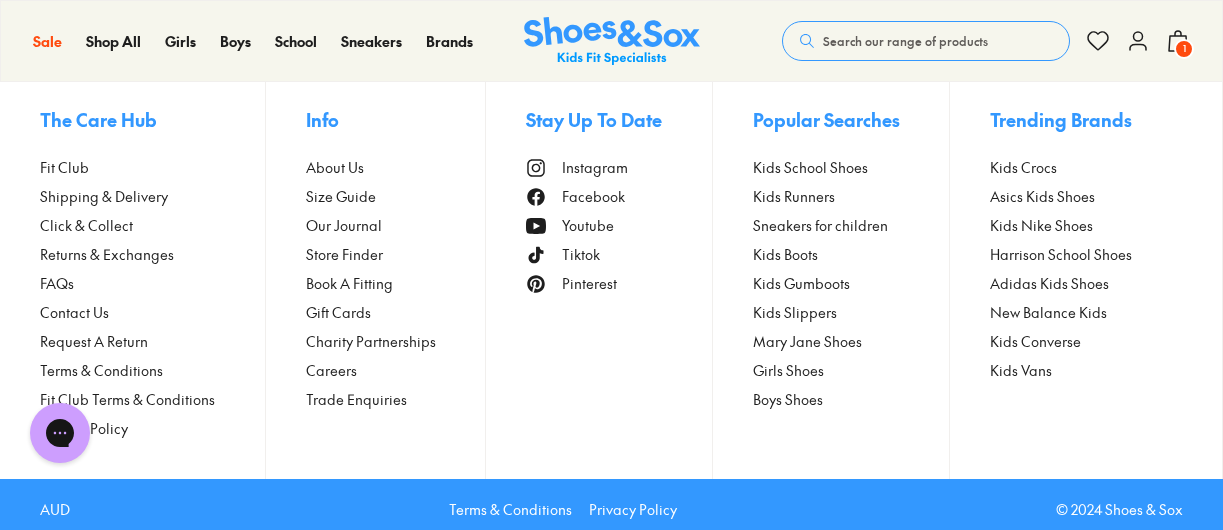 scroll, scrollTop: 3706, scrollLeft: 0, axis: vertical 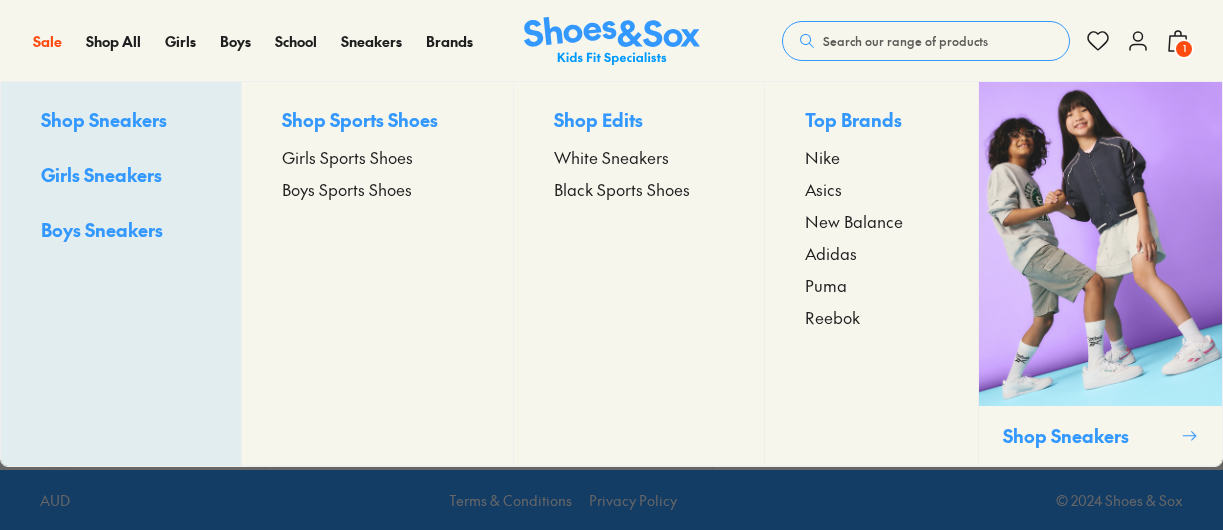 click on "White Sneakers" at bounding box center (611, 157) 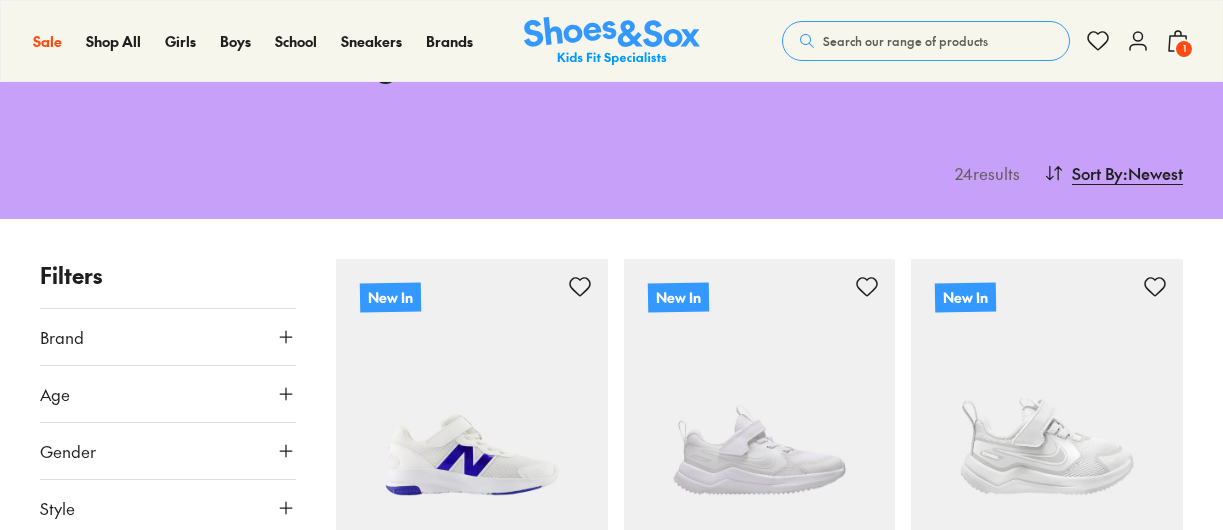 scroll, scrollTop: 345, scrollLeft: 0, axis: vertical 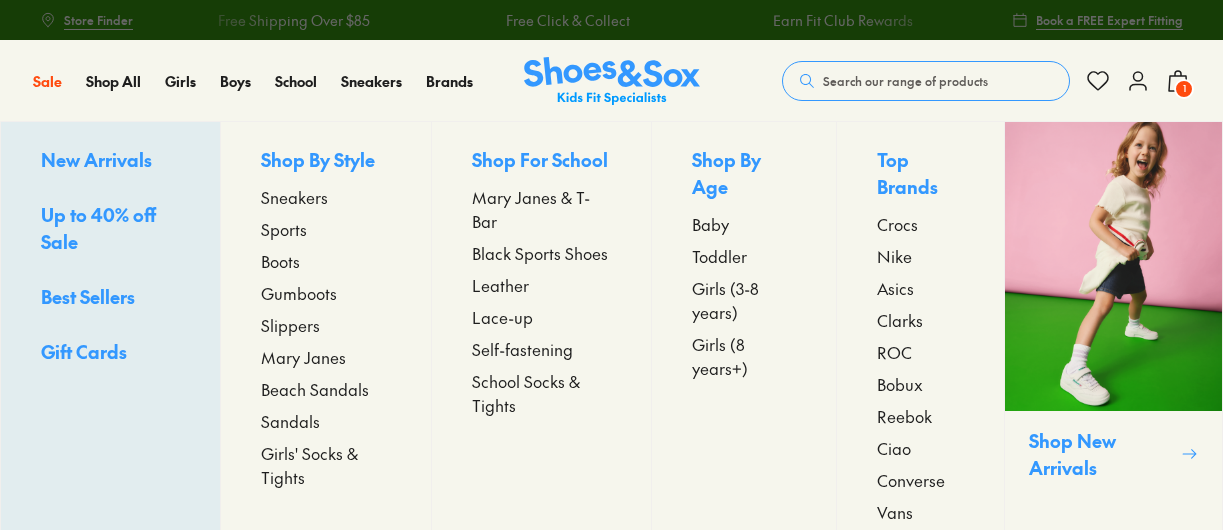 click on "Toddler" at bounding box center (719, 256) 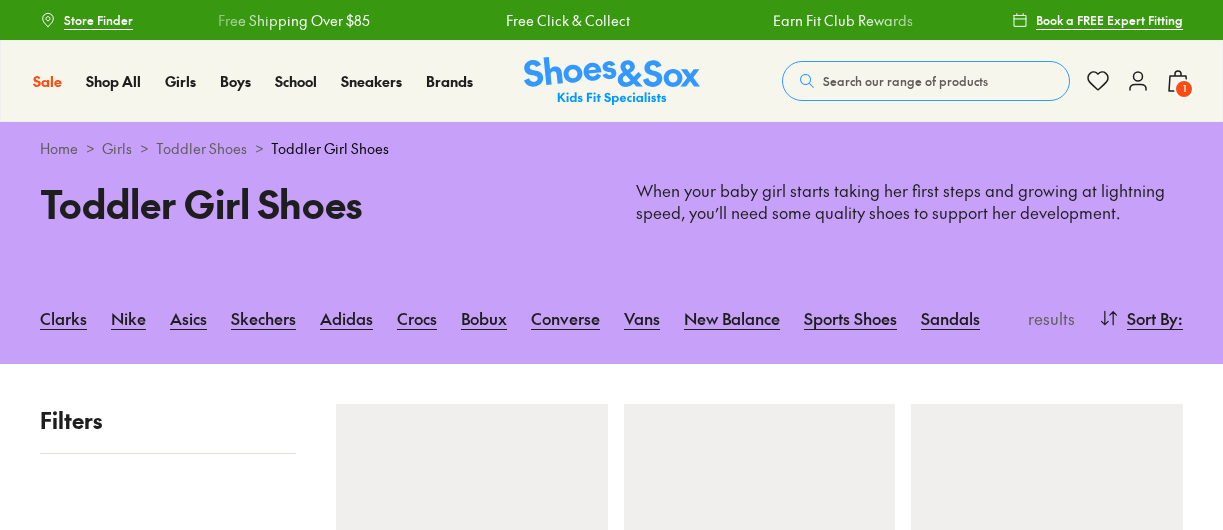 scroll, scrollTop: 0, scrollLeft: 0, axis: both 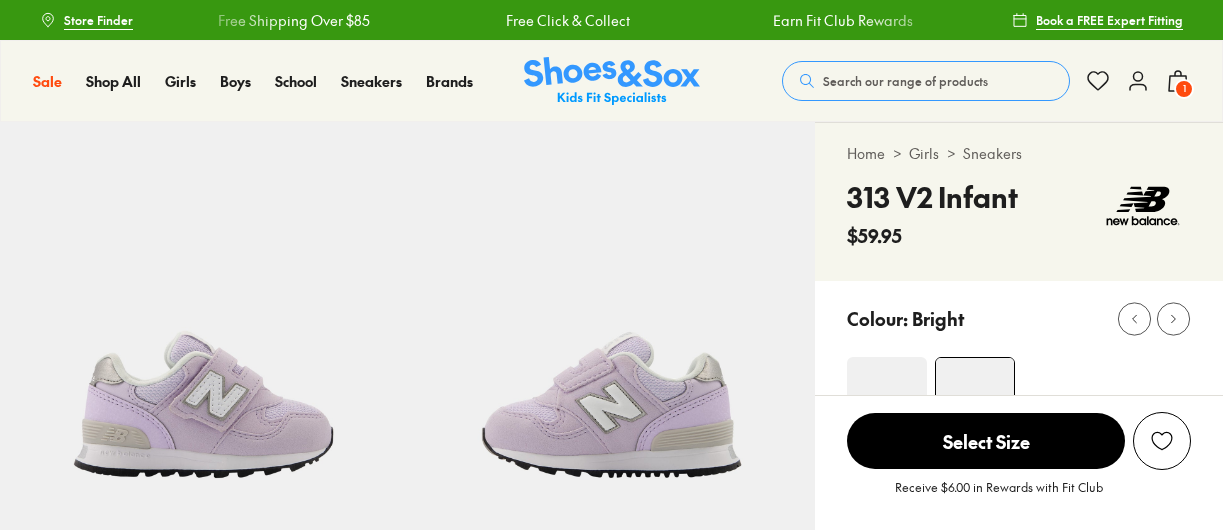 select on "*" 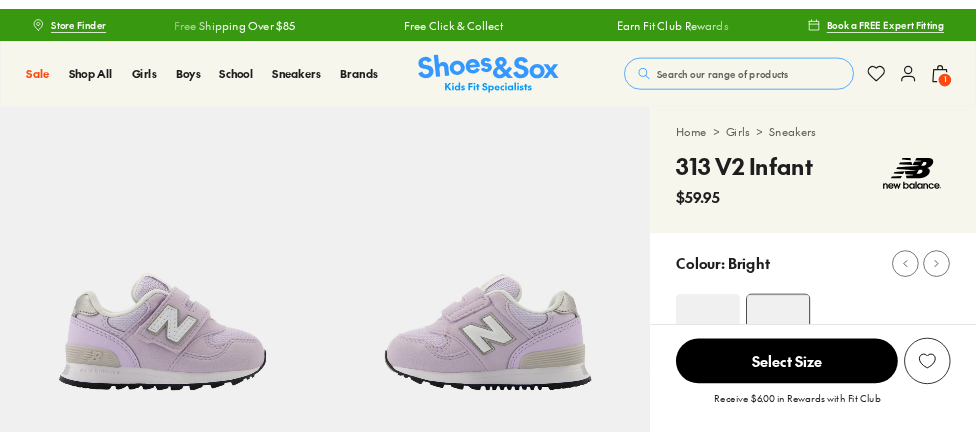 scroll, scrollTop: 0, scrollLeft: 0, axis: both 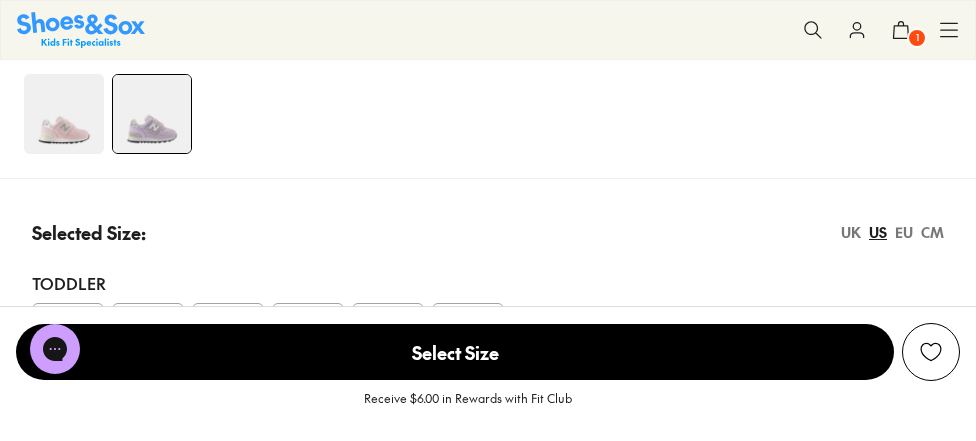 click at bounding box center [64, 114] 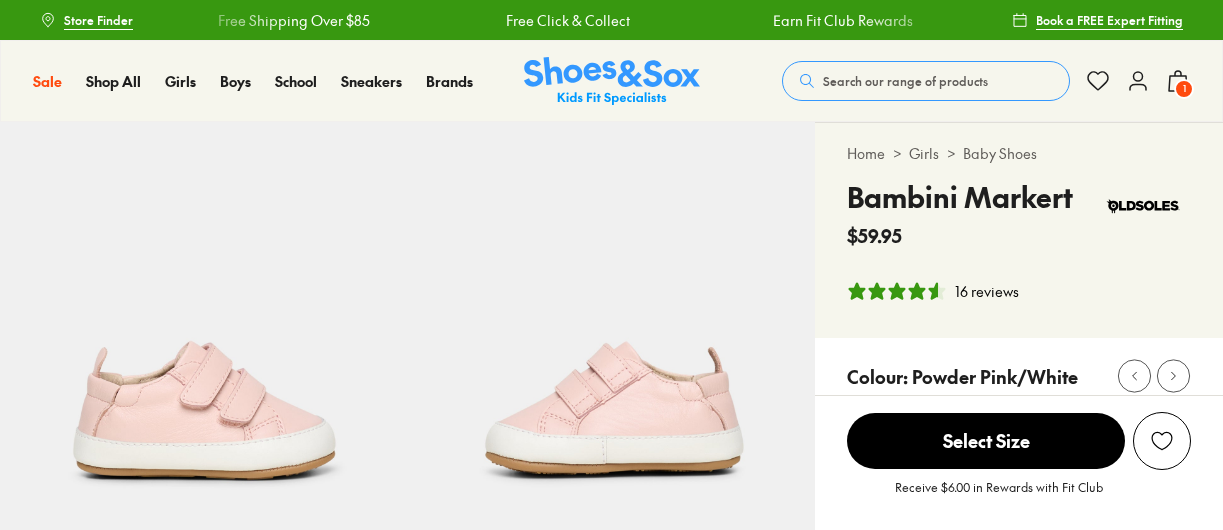 select on "*" 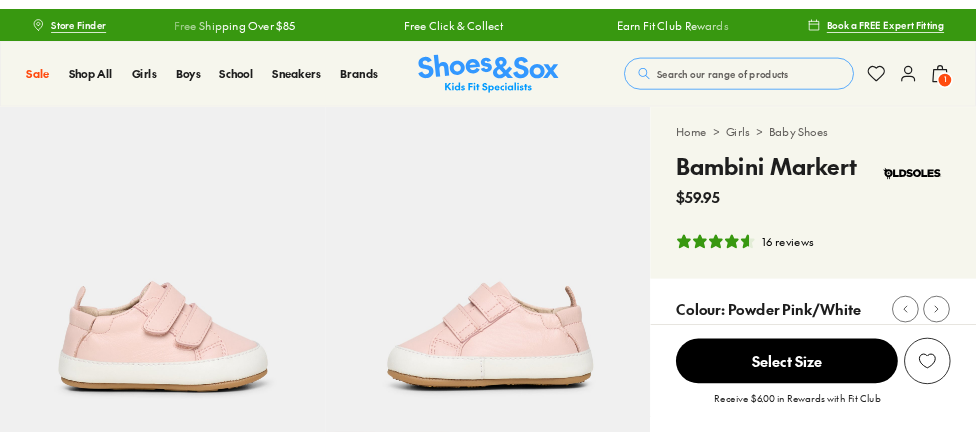 scroll, scrollTop: 0, scrollLeft: 0, axis: both 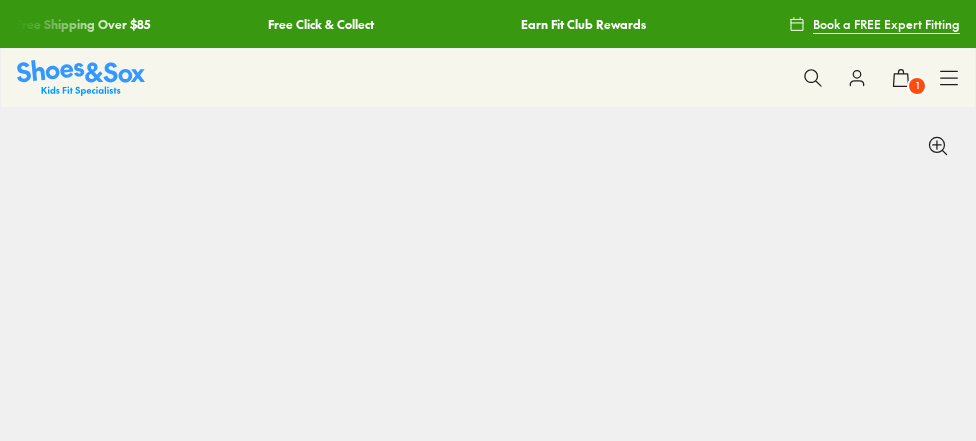 select on "*" 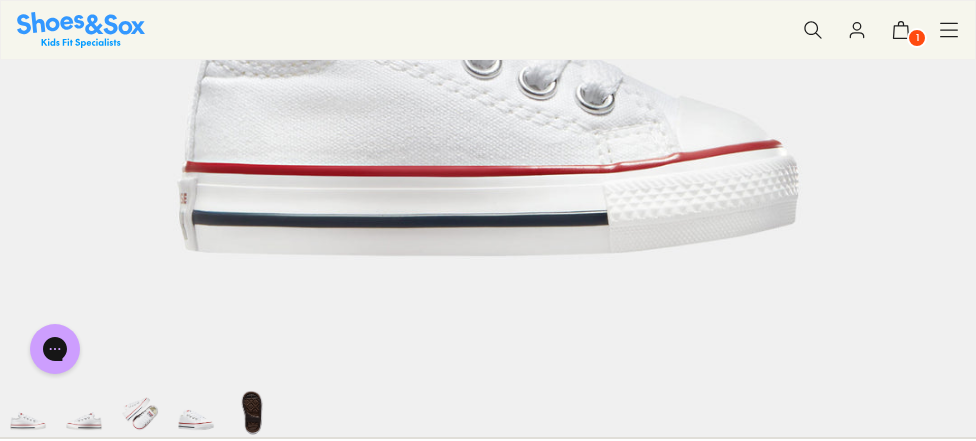 scroll, scrollTop: 800, scrollLeft: 0, axis: vertical 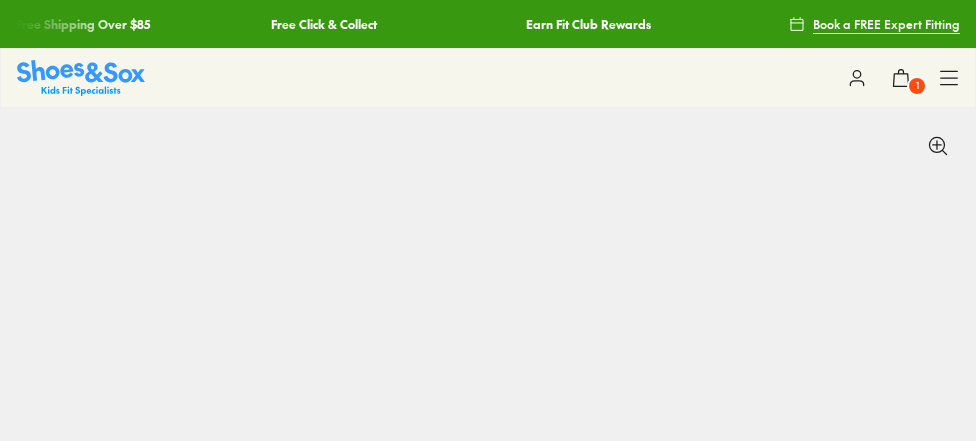 select on "*" 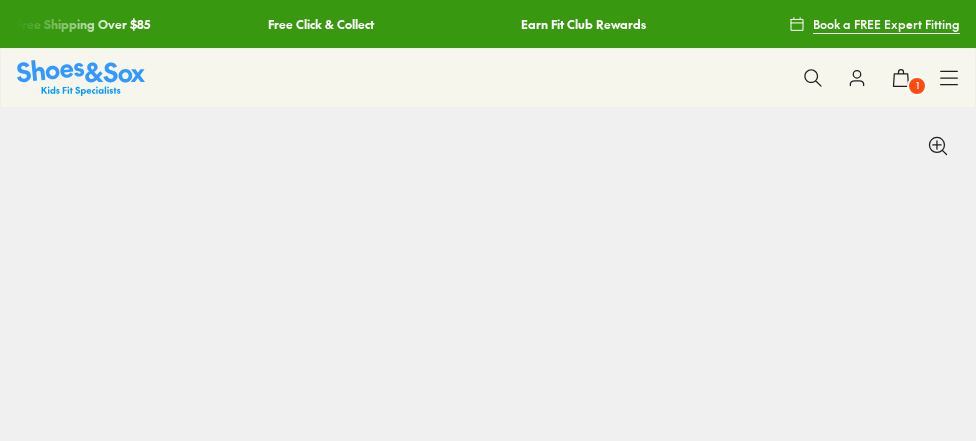 scroll, scrollTop: 0, scrollLeft: 0, axis: both 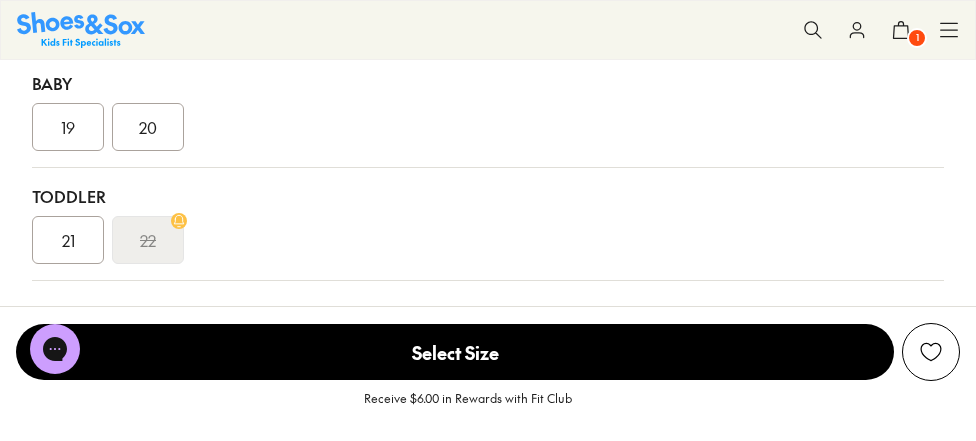 click on "21" at bounding box center (68, 240) 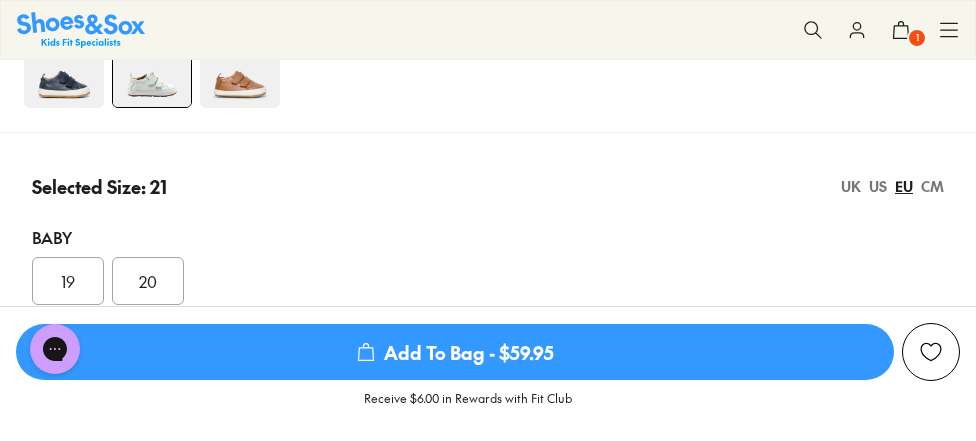 scroll, scrollTop: 1400, scrollLeft: 0, axis: vertical 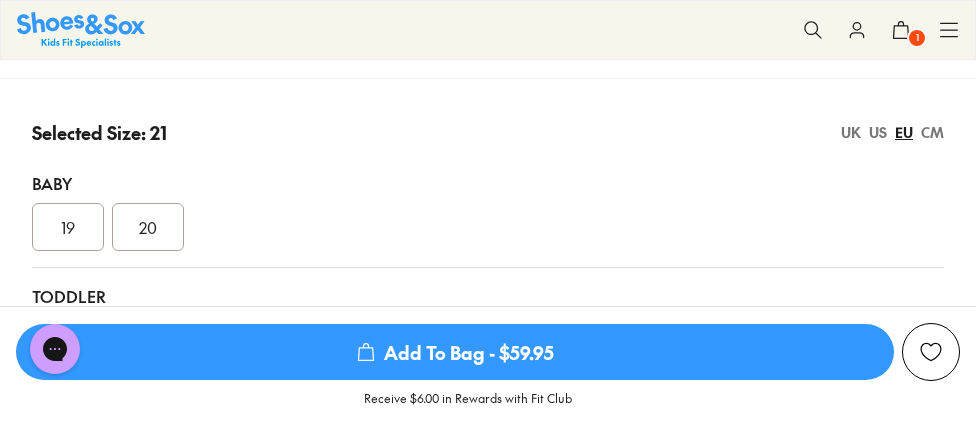 click on "CM" at bounding box center [932, 132] 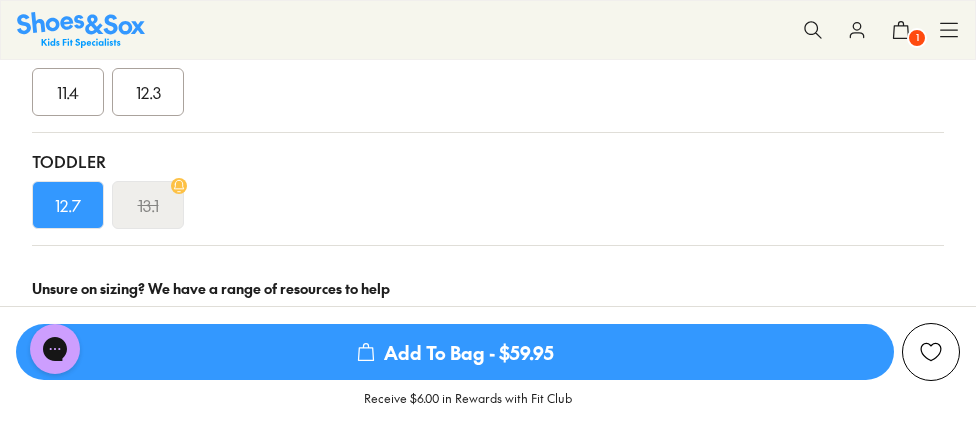 scroll, scrollTop: 1500, scrollLeft: 0, axis: vertical 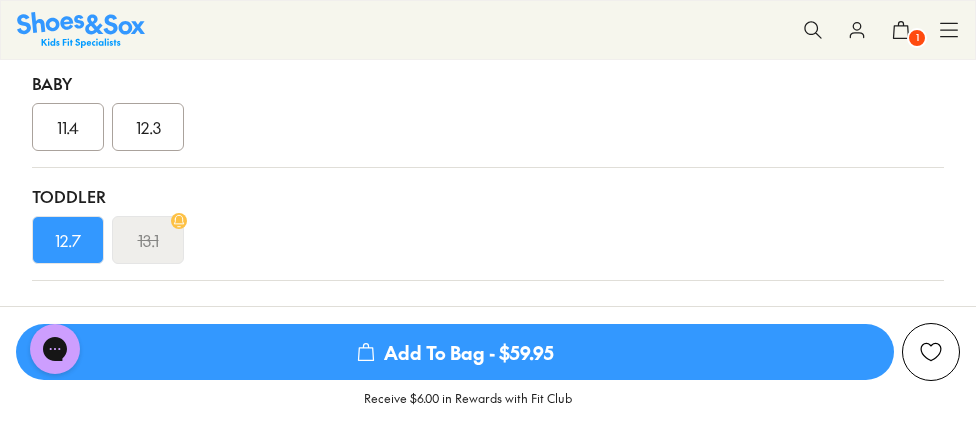 click on "12.3" at bounding box center (148, 127) 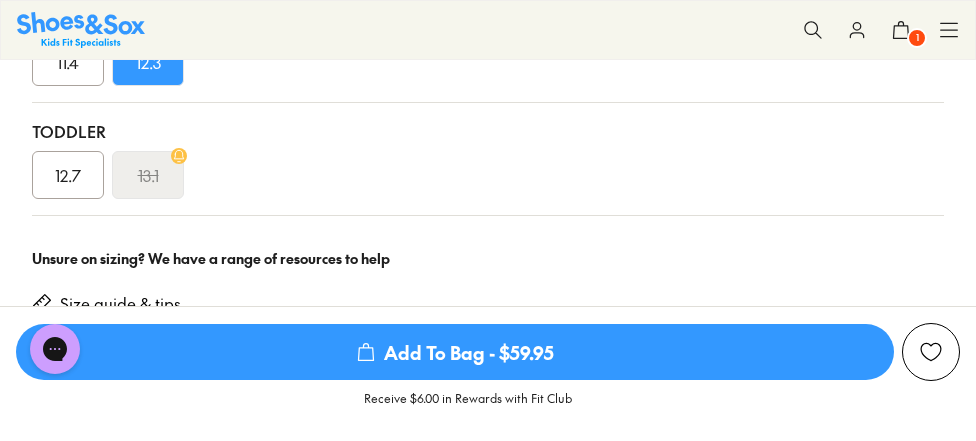 scroll, scrollTop: 1600, scrollLeft: 0, axis: vertical 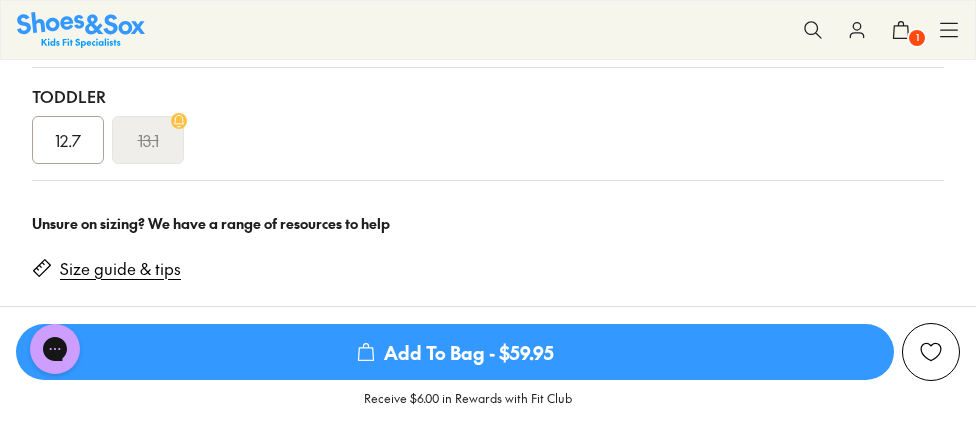 click on "Add To Bag - $59.95" at bounding box center [455, 352] 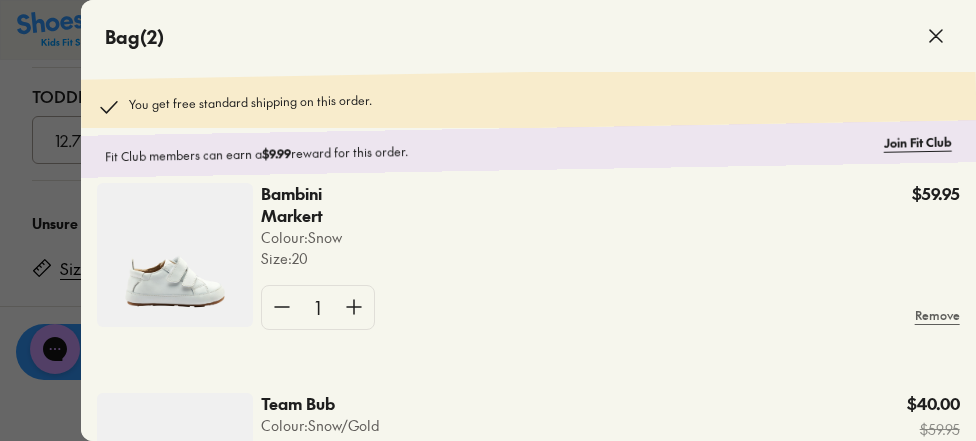 scroll, scrollTop: 42, scrollLeft: 0, axis: vertical 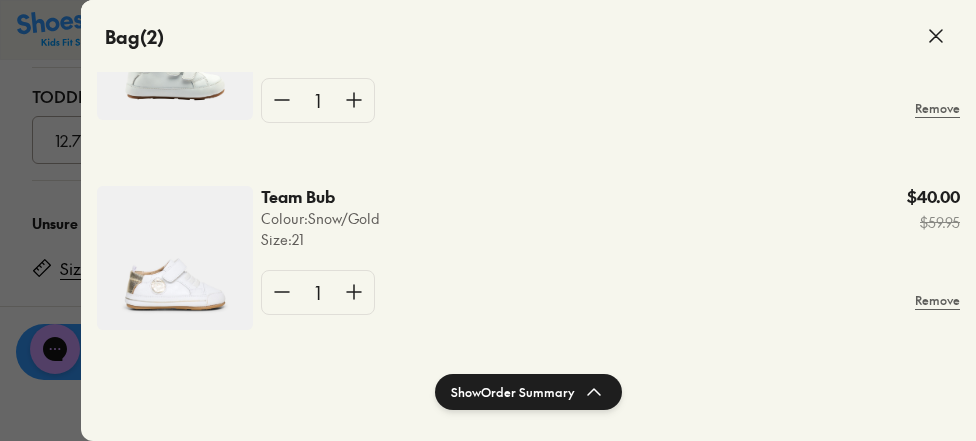 click 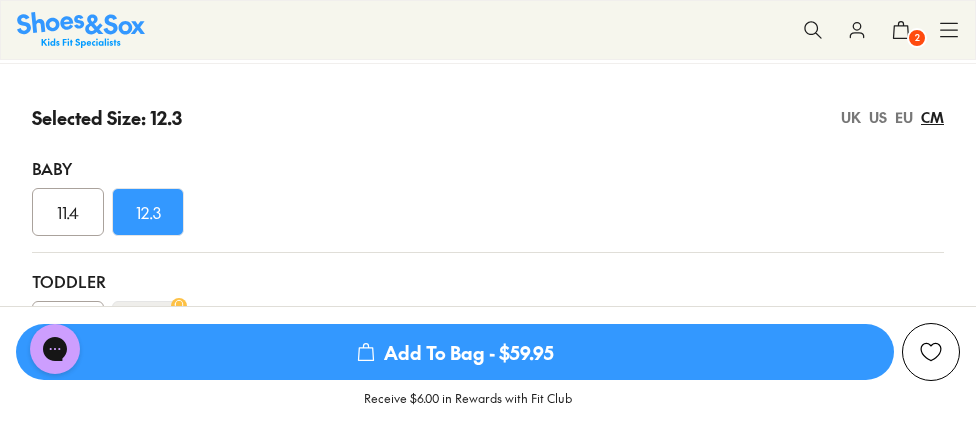 scroll, scrollTop: 1400, scrollLeft: 0, axis: vertical 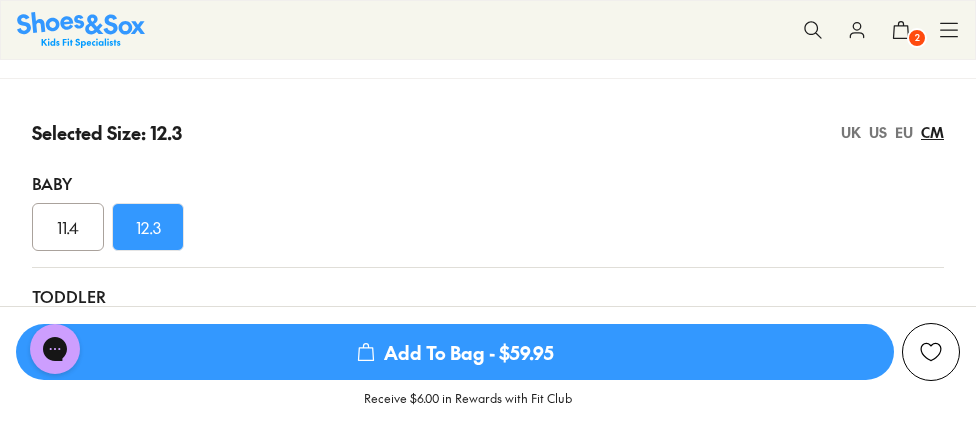 click on "EU" at bounding box center (904, 132) 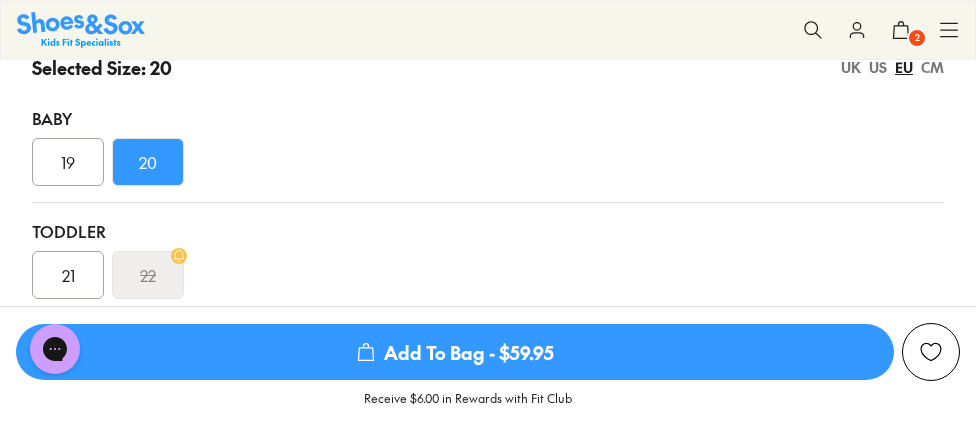 scroll, scrollTop: 1500, scrollLeft: 0, axis: vertical 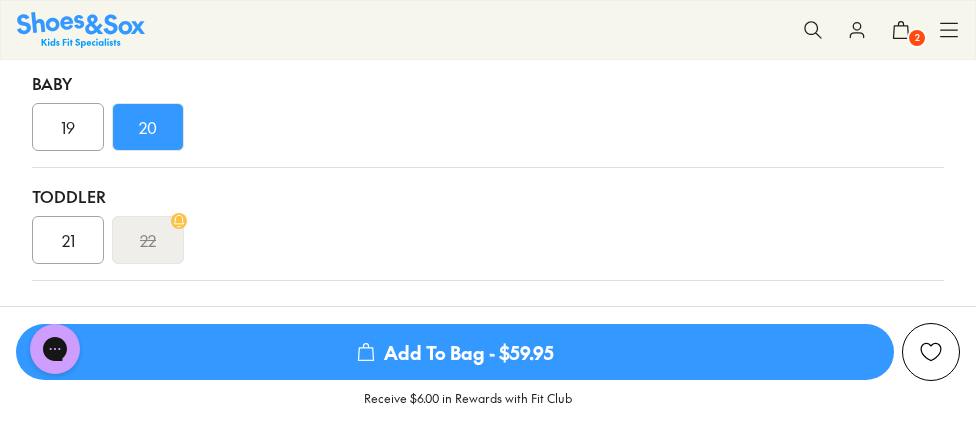 click on "21" at bounding box center (68, 240) 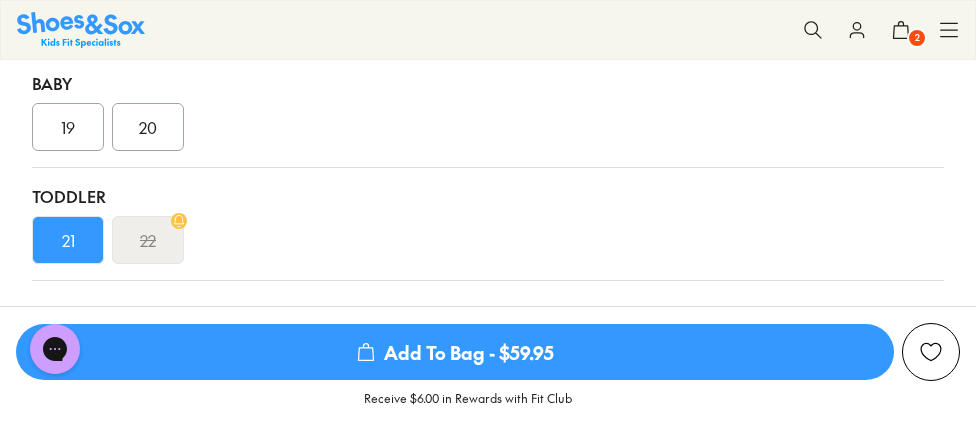 click on "Add To Bag - $59.95" at bounding box center [455, 352] 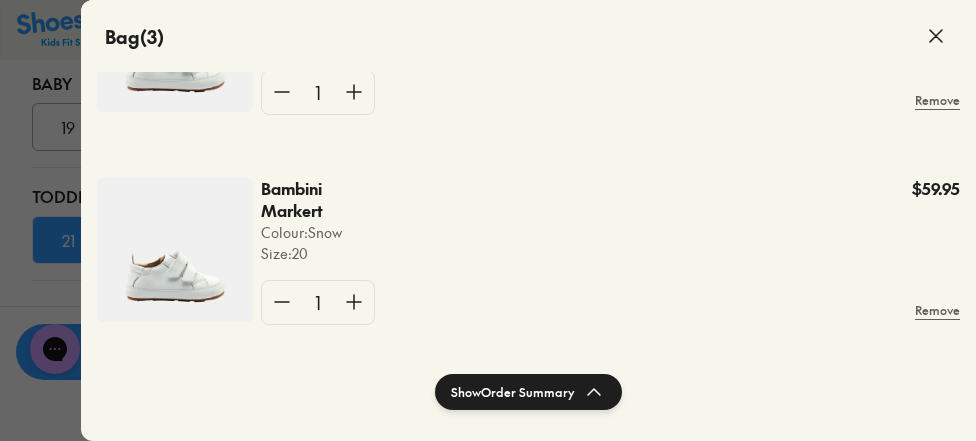 click 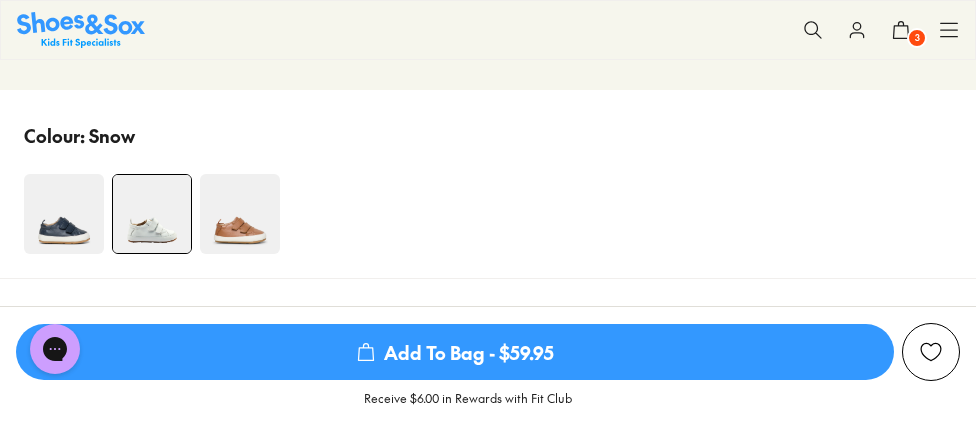 scroll, scrollTop: 1300, scrollLeft: 0, axis: vertical 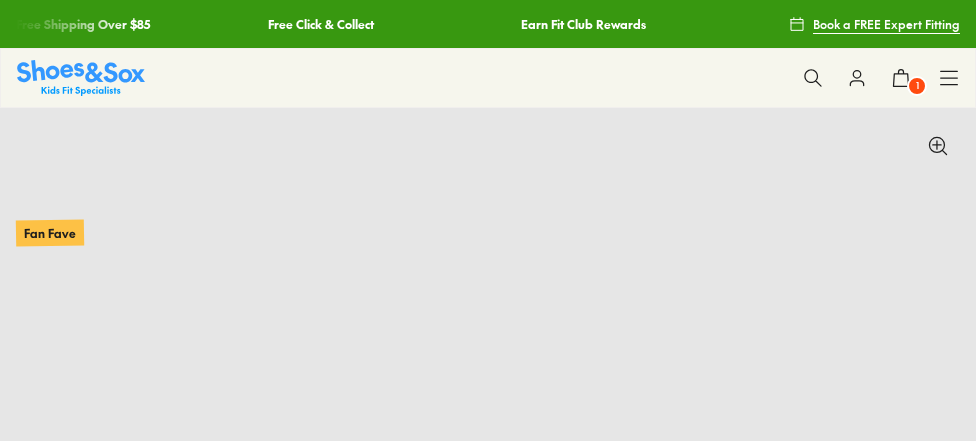 select on "*" 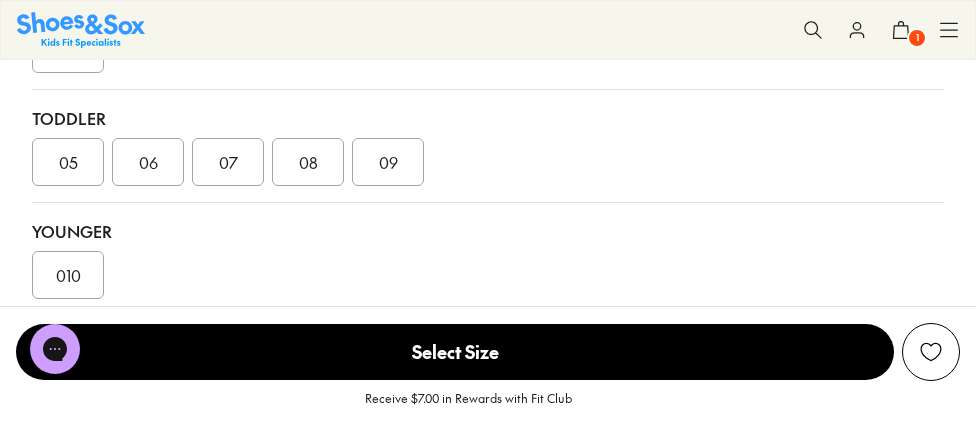 scroll, scrollTop: 1600, scrollLeft: 0, axis: vertical 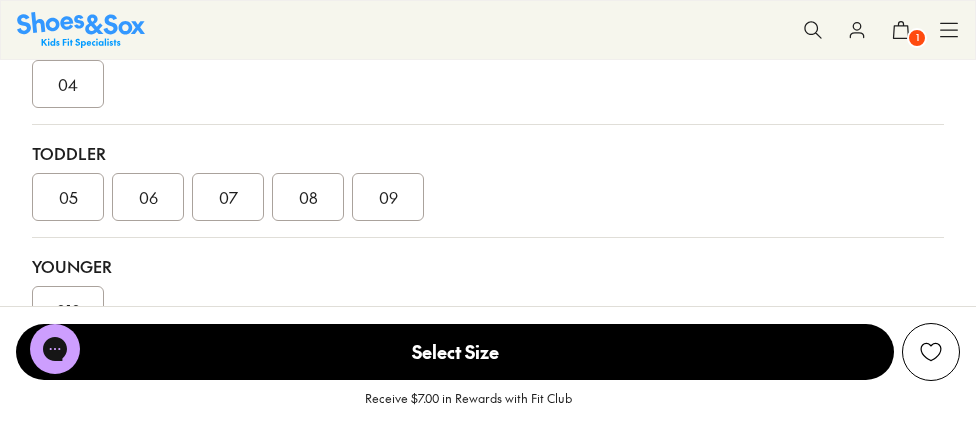 click on "04" at bounding box center [68, 84] 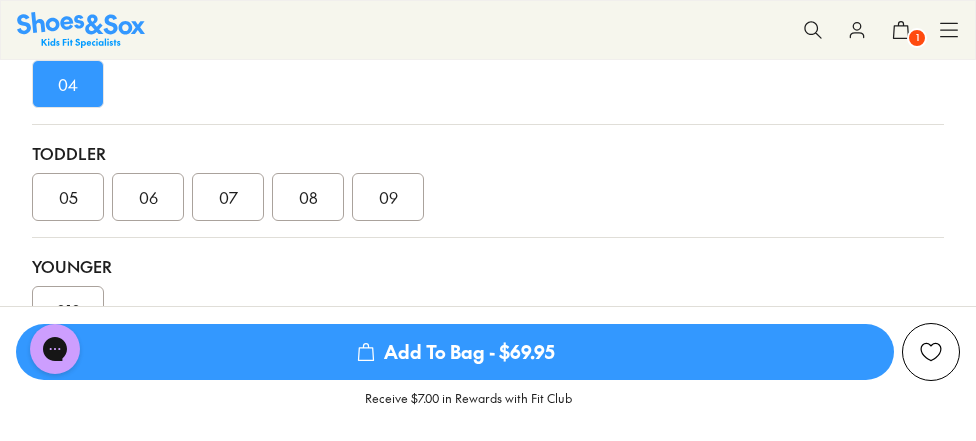 scroll, scrollTop: 1500, scrollLeft: 0, axis: vertical 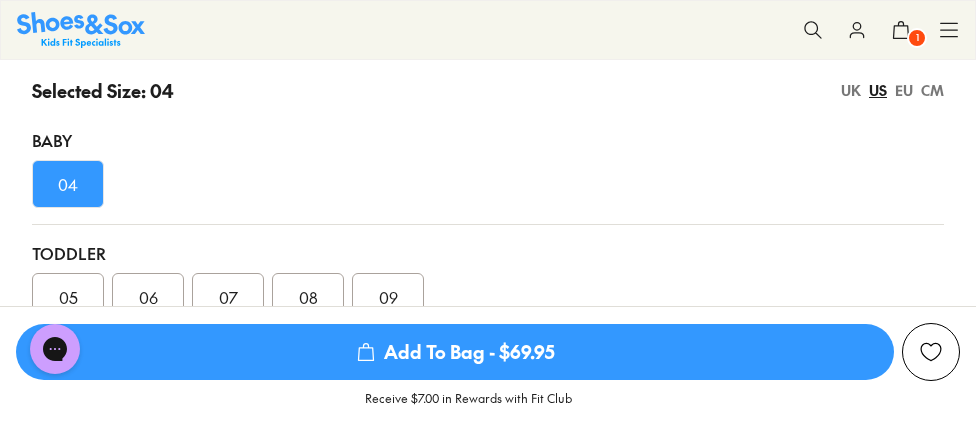 click on "CM" at bounding box center [932, 90] 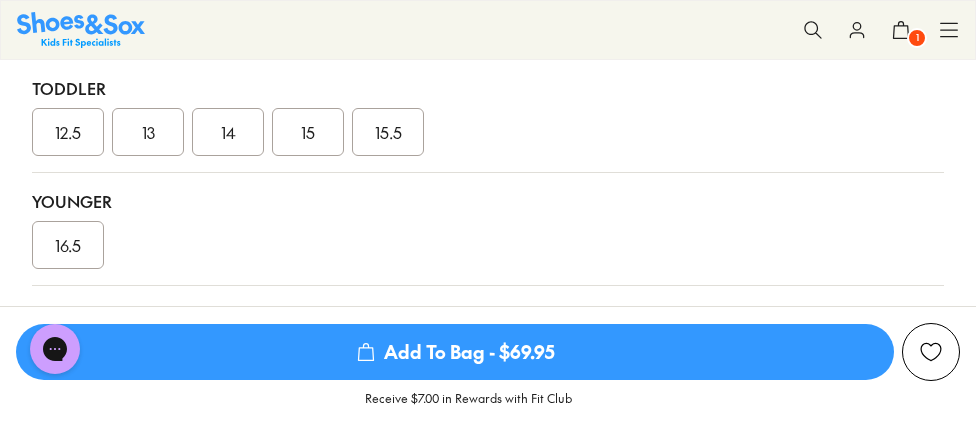 scroll, scrollTop: 1700, scrollLeft: 0, axis: vertical 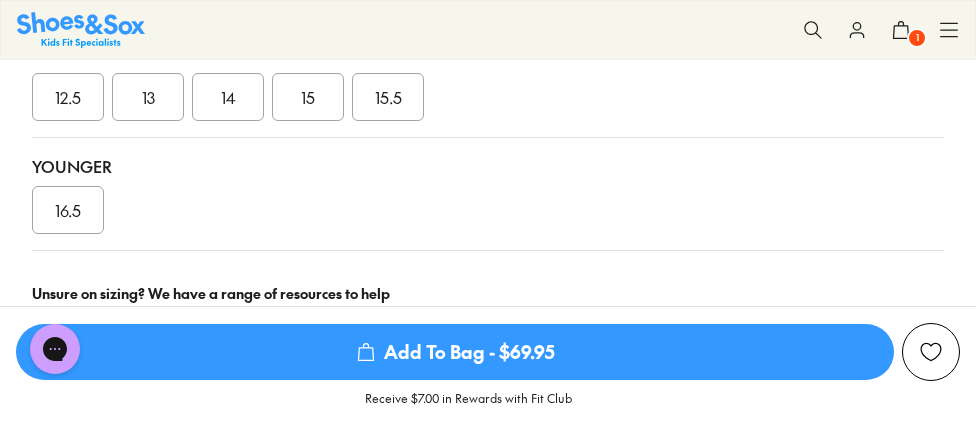 click on "12.5" at bounding box center [68, 97] 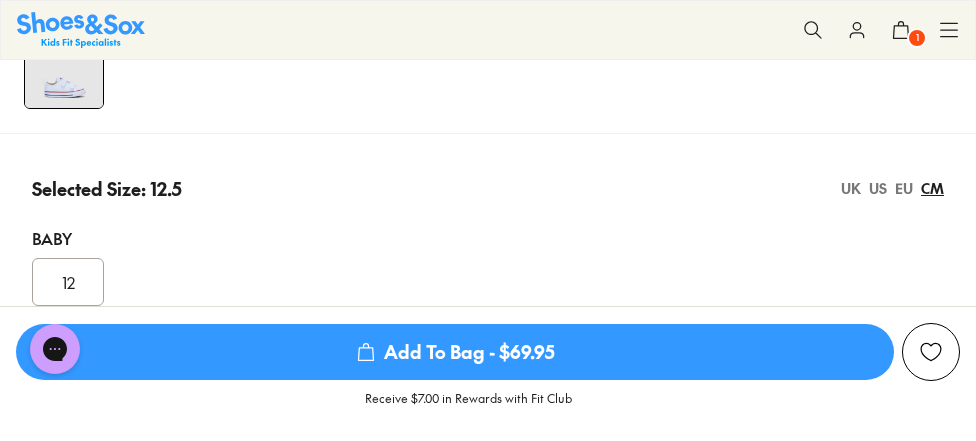 scroll, scrollTop: 1400, scrollLeft: 0, axis: vertical 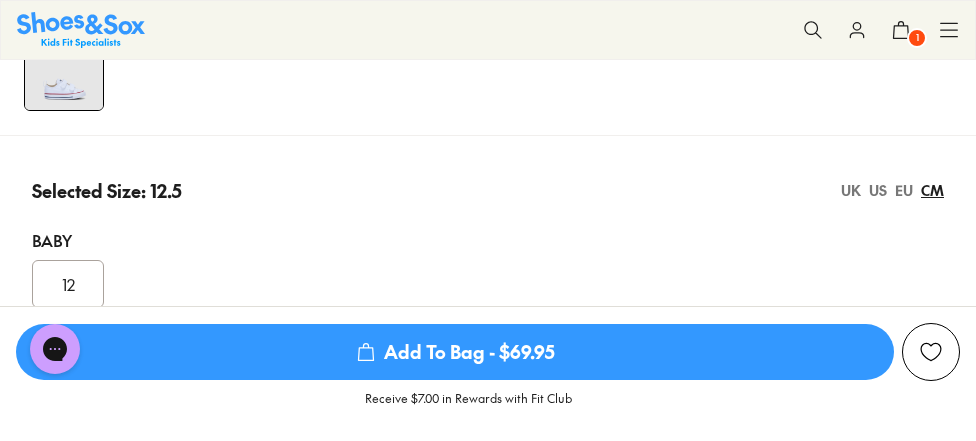click on "UK" at bounding box center (851, 190) 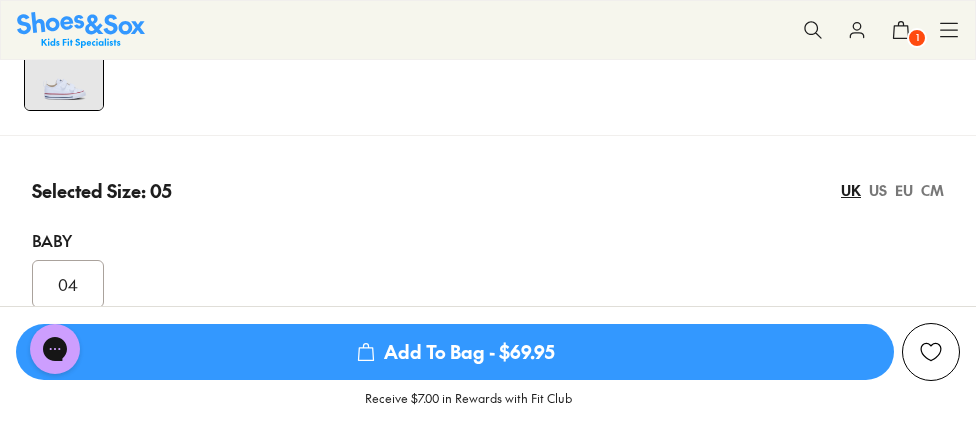 drag, startPoint x: 871, startPoint y: 194, endPoint x: 982, endPoint y: 173, distance: 112.969025 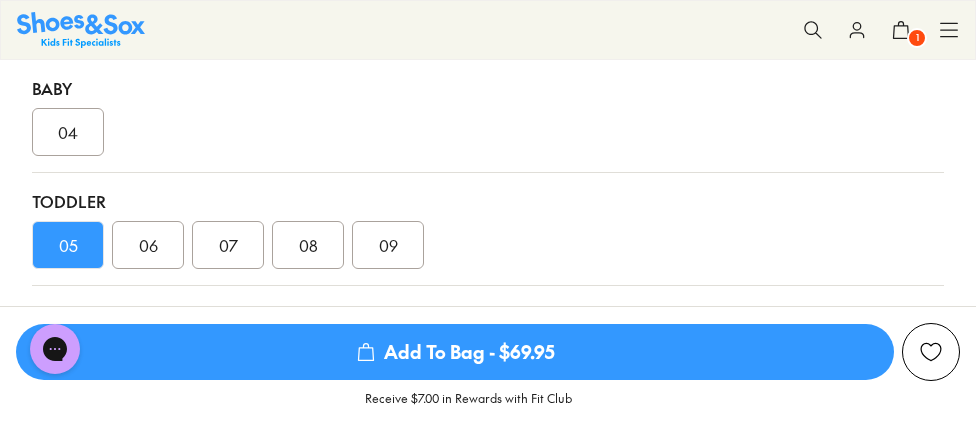 scroll, scrollTop: 1600, scrollLeft: 0, axis: vertical 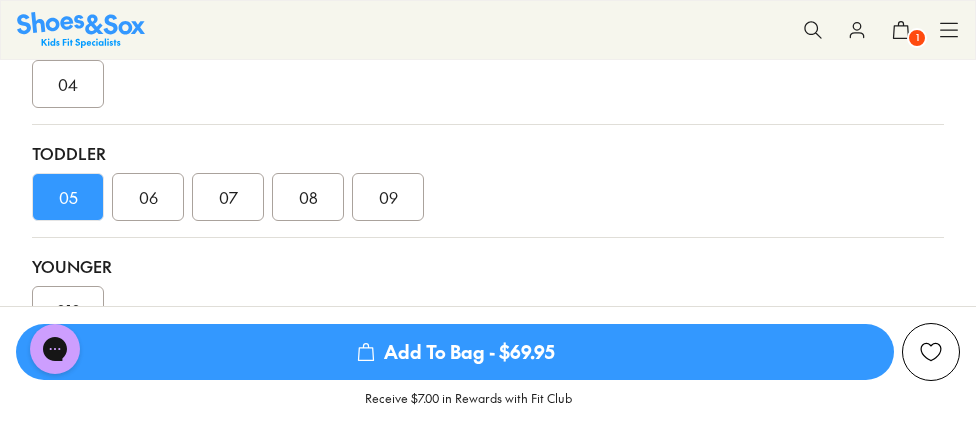 click on "Add To Bag - $69.95" at bounding box center [455, 352] 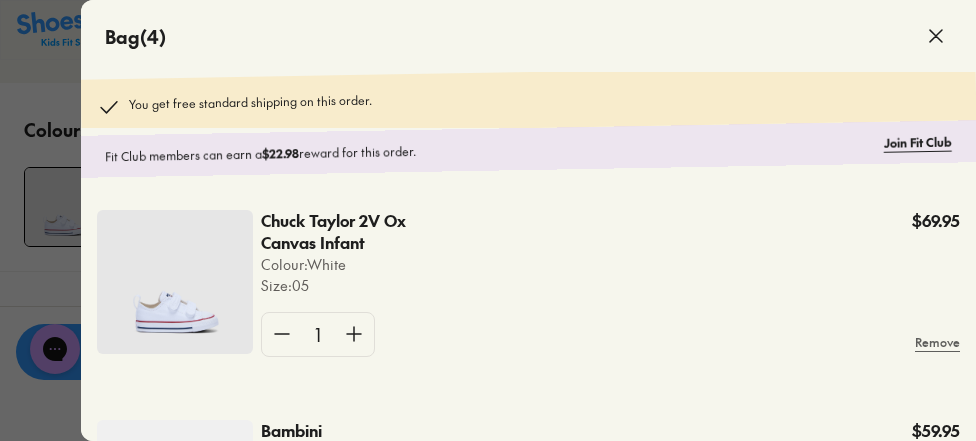 scroll, scrollTop: 1200, scrollLeft: 0, axis: vertical 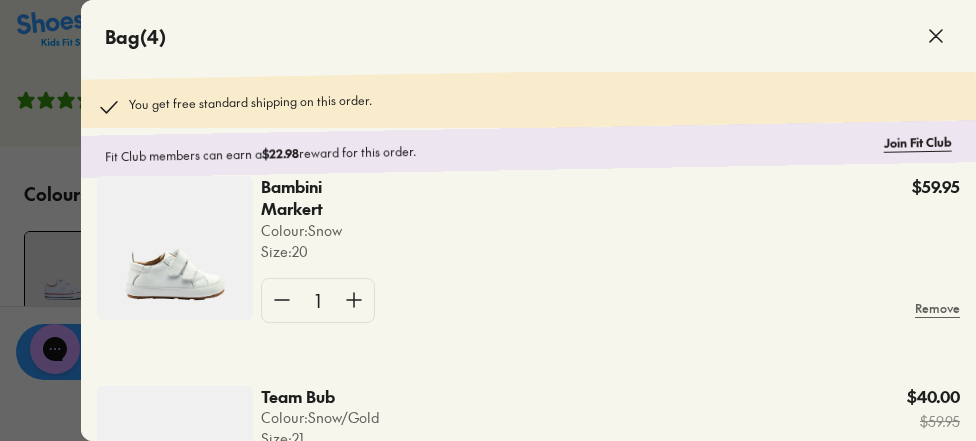 click 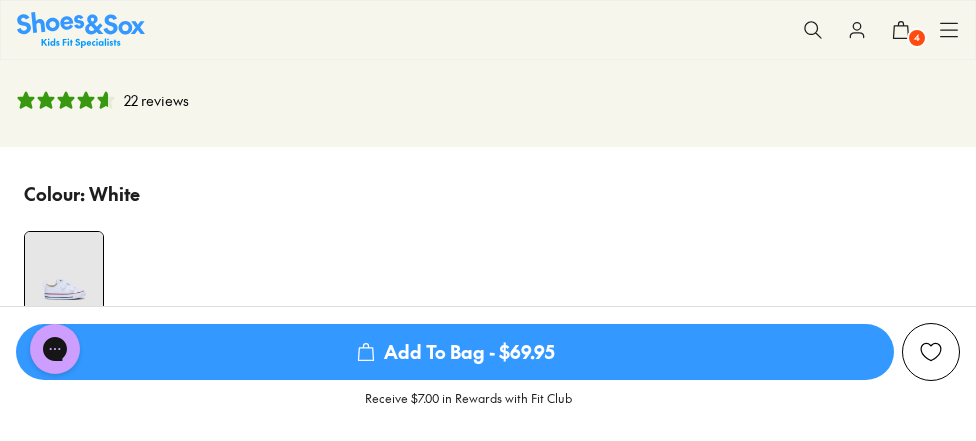 scroll, scrollTop: 1300, scrollLeft: 0, axis: vertical 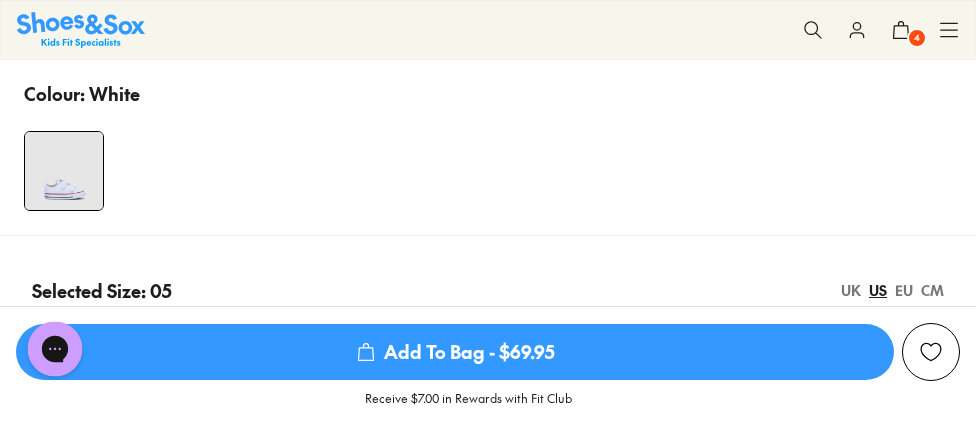 click 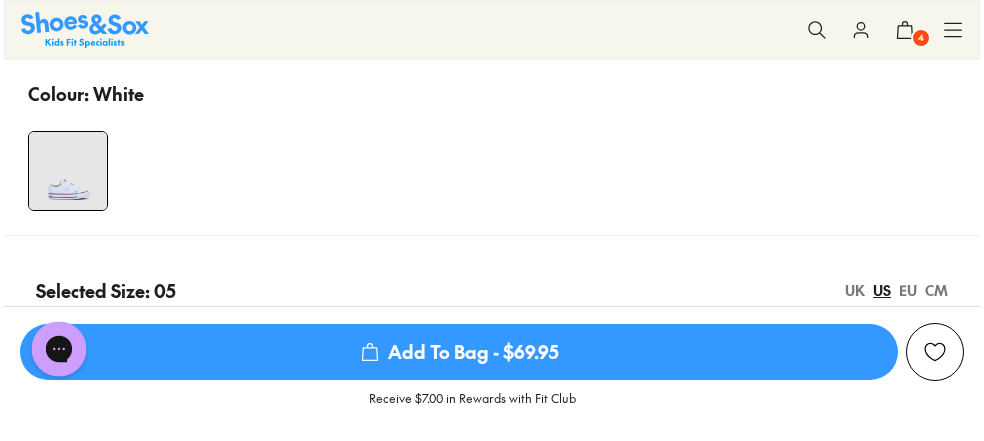 scroll, scrollTop: 1308, scrollLeft: 0, axis: vertical 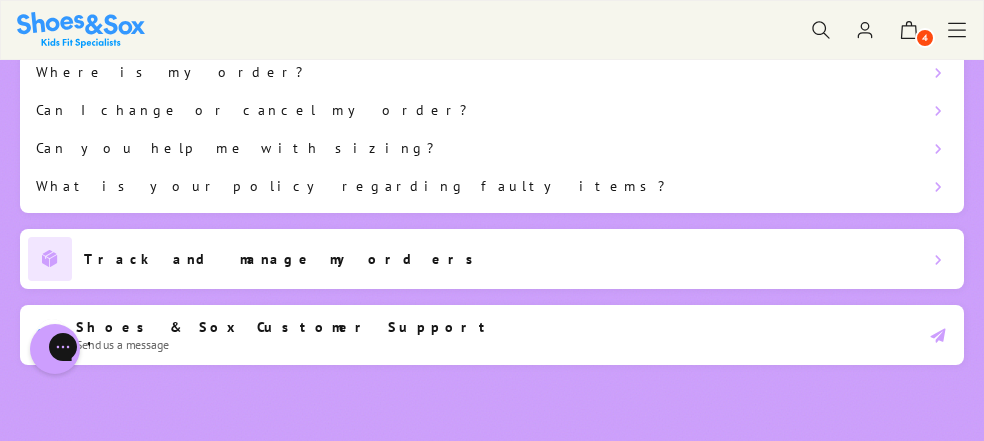 click on "Shoes & Sox Customer Support Send us a message" at bounding box center [492, 335] 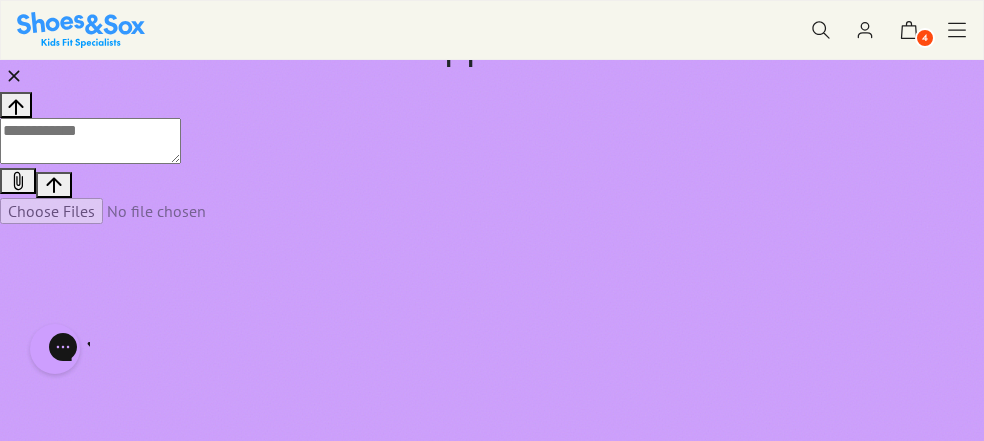 click at bounding box center (90, 141) 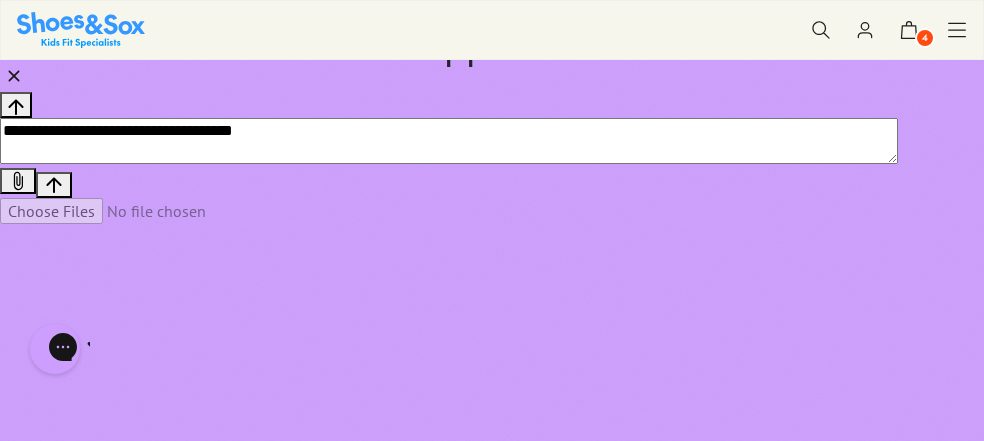 type on "**********" 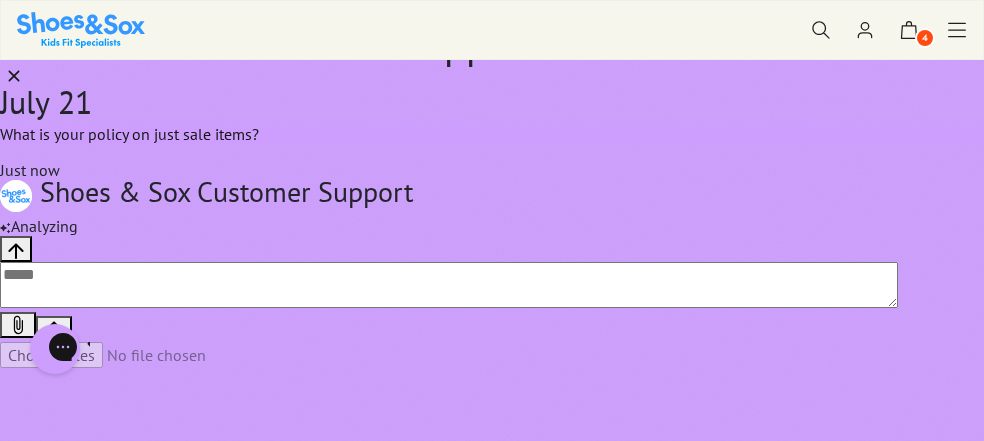 scroll, scrollTop: 11, scrollLeft: 0, axis: vertical 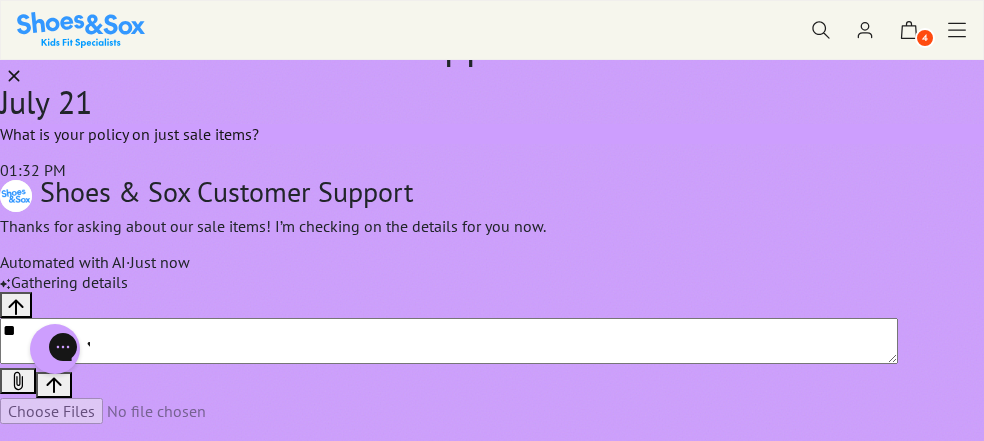 type on "*" 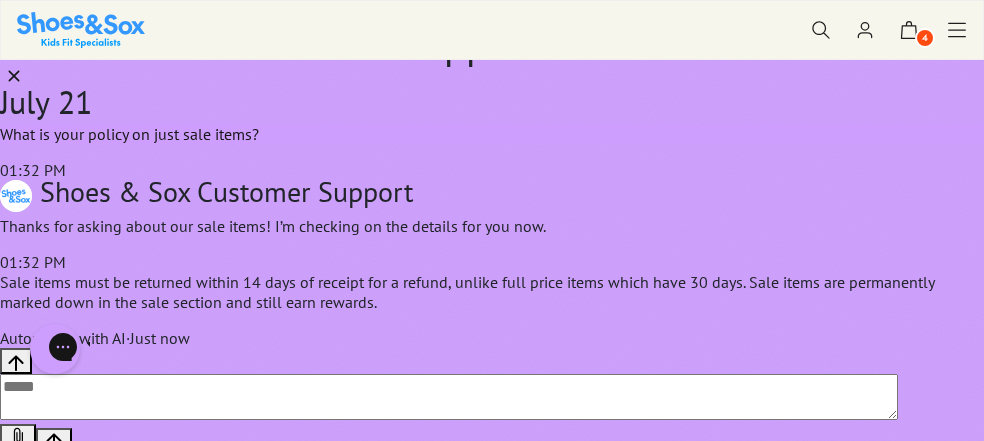 scroll, scrollTop: 74, scrollLeft: 0, axis: vertical 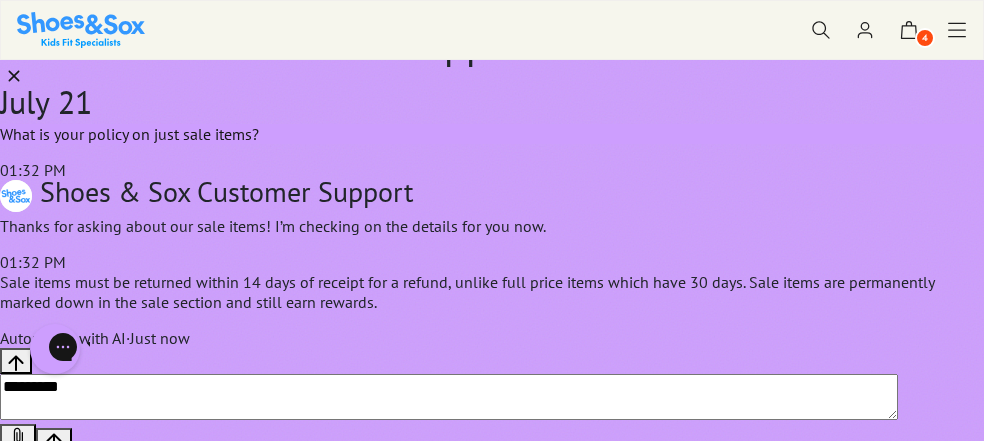 type on "*********" 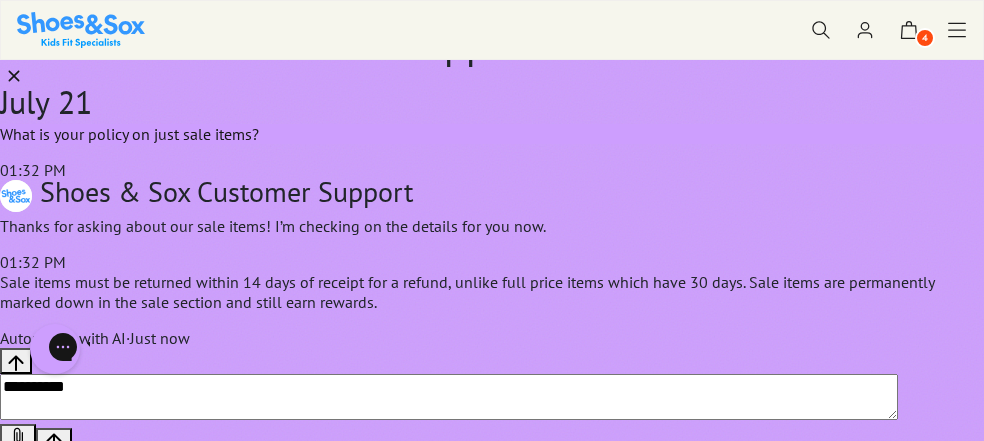 type 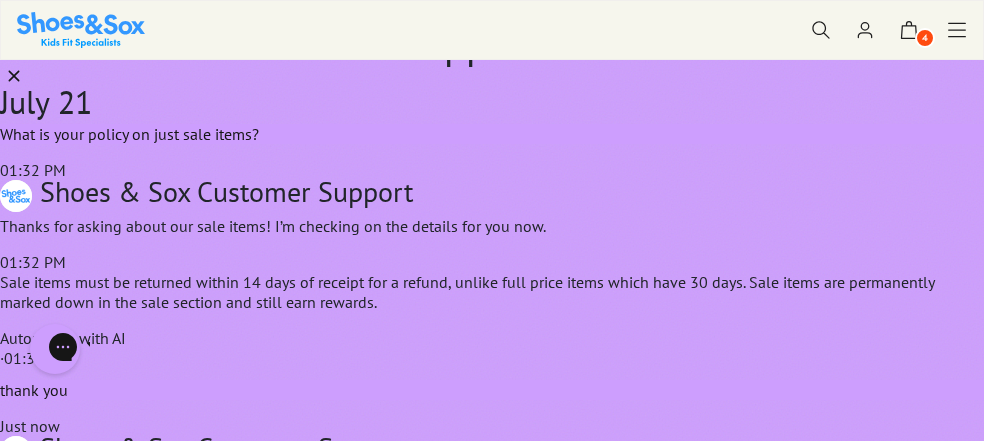 scroll, scrollTop: 270, scrollLeft: 0, axis: vertical 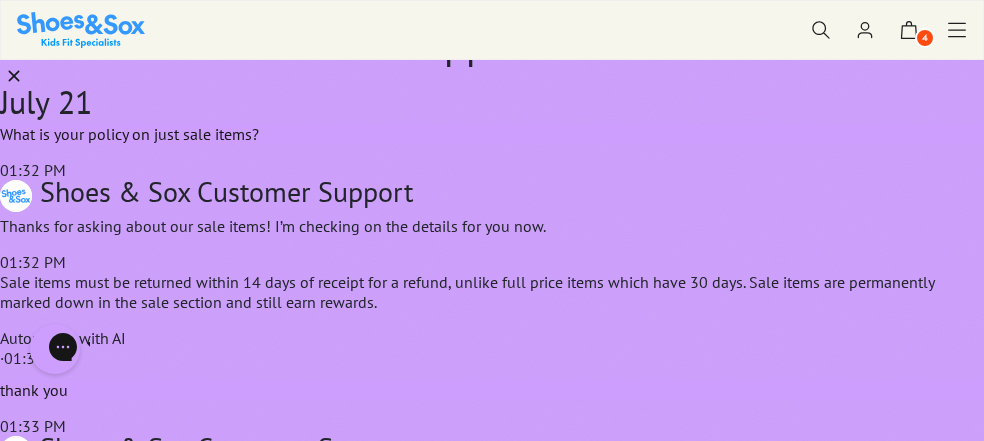 click on "Shoes & Sox Customer Support" at bounding box center (492, 48) 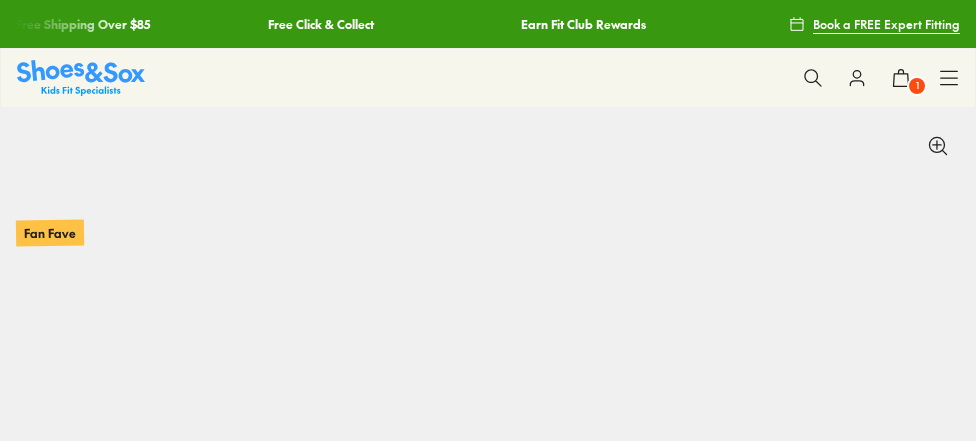 scroll, scrollTop: 0, scrollLeft: 0, axis: both 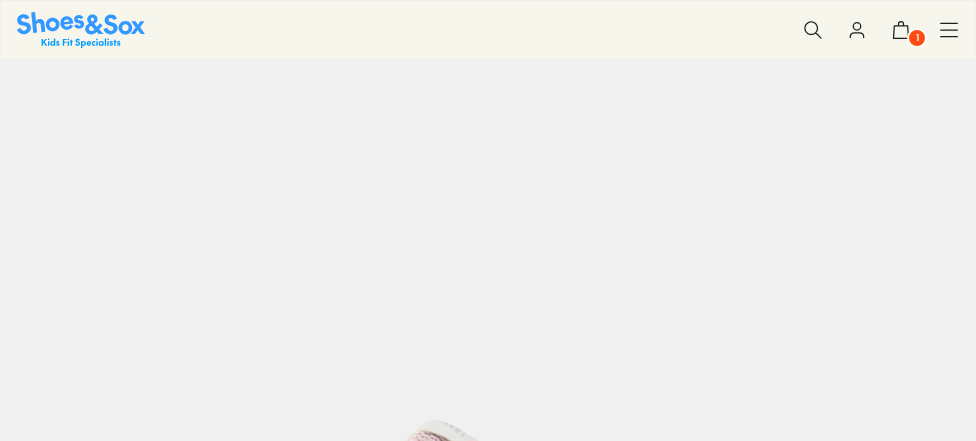 select on "*" 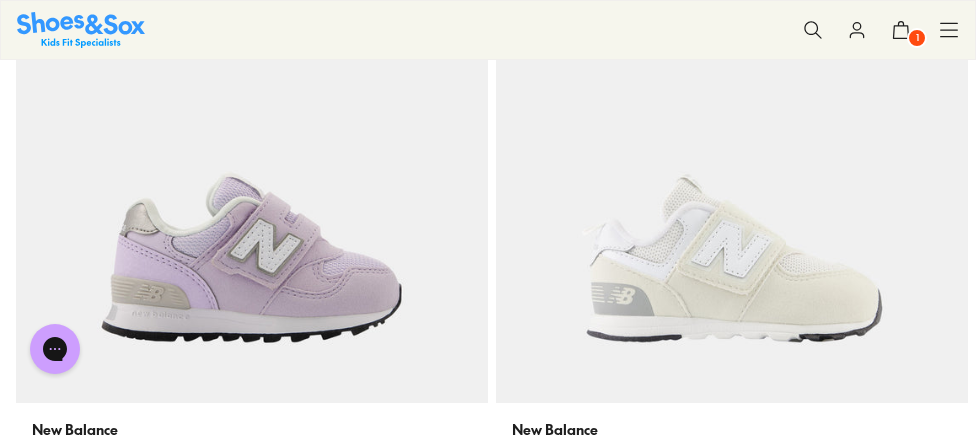 scroll, scrollTop: 3300, scrollLeft: 0, axis: vertical 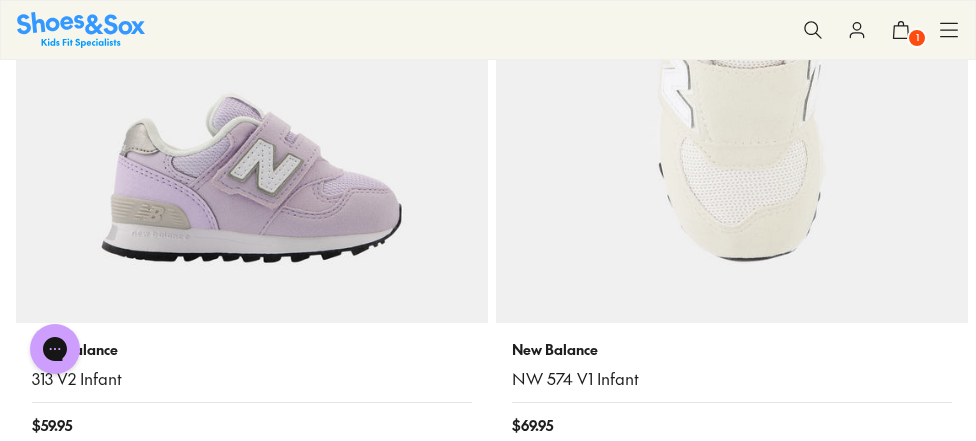click at bounding box center [732, 87] 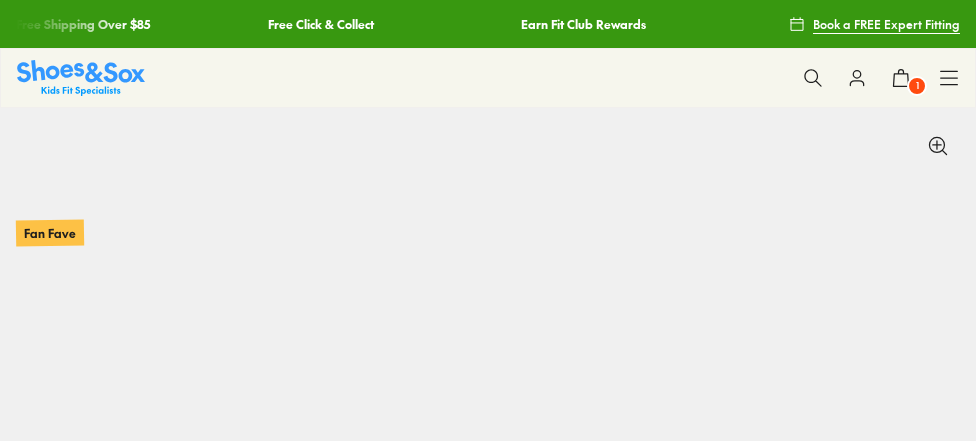 scroll, scrollTop: 0, scrollLeft: 0, axis: both 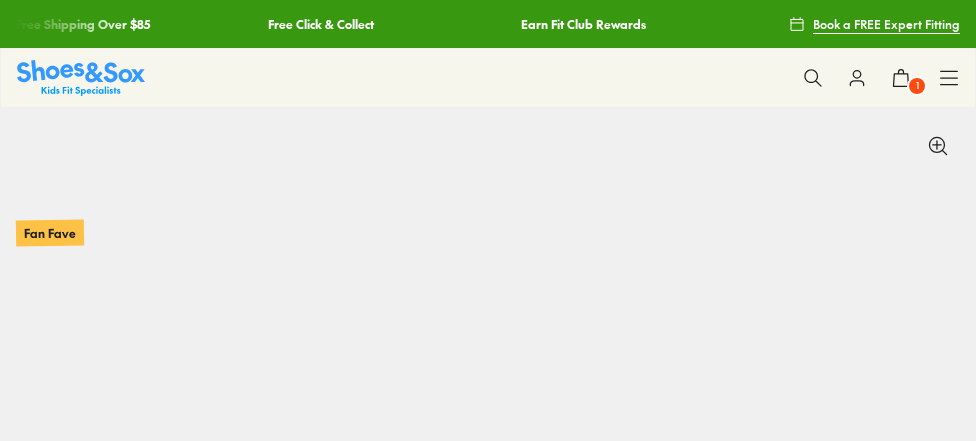 select on "*" 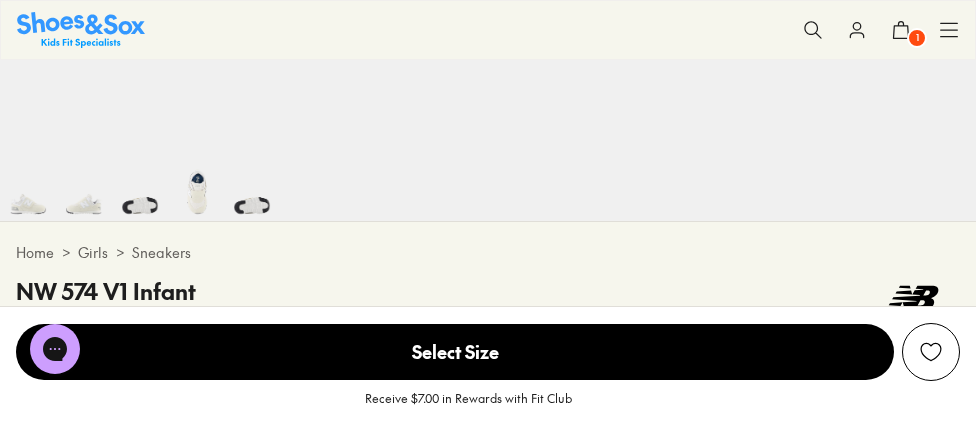 scroll, scrollTop: 1100, scrollLeft: 0, axis: vertical 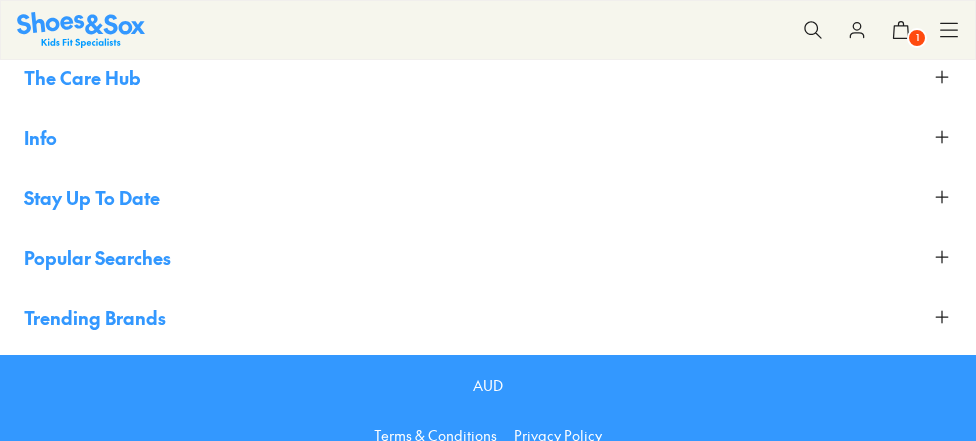 select on "*" 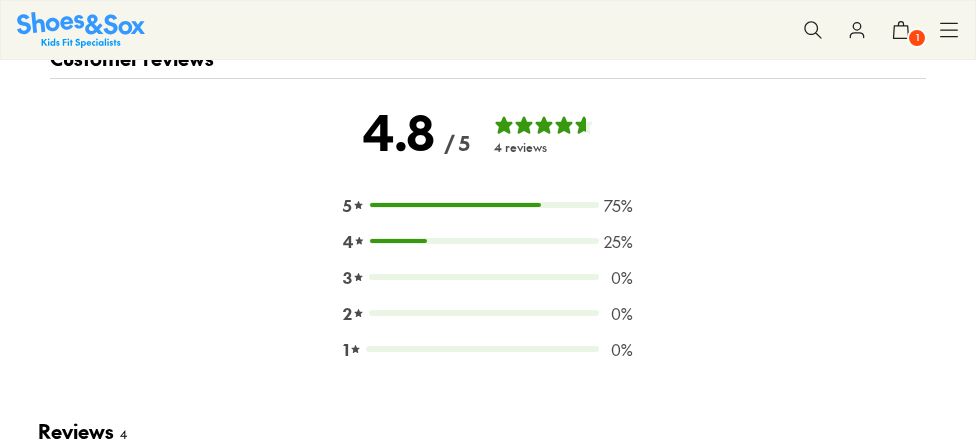 scroll, scrollTop: 0, scrollLeft: 0, axis: both 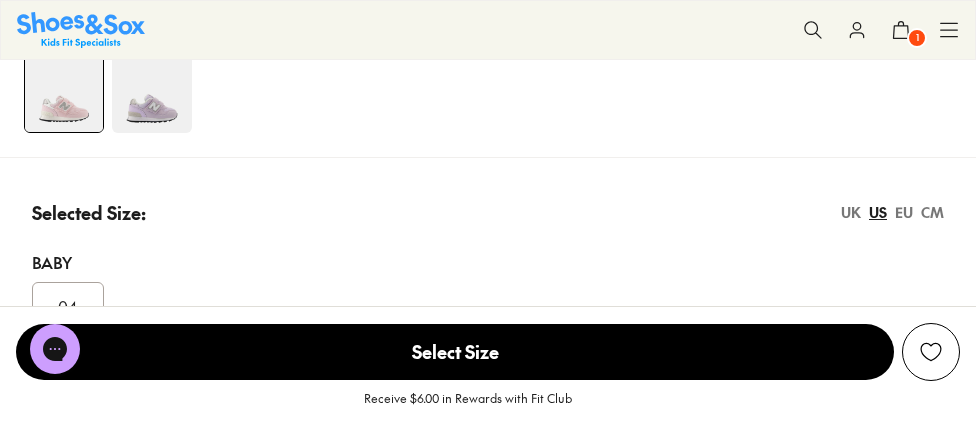 click at bounding box center (152, 93) 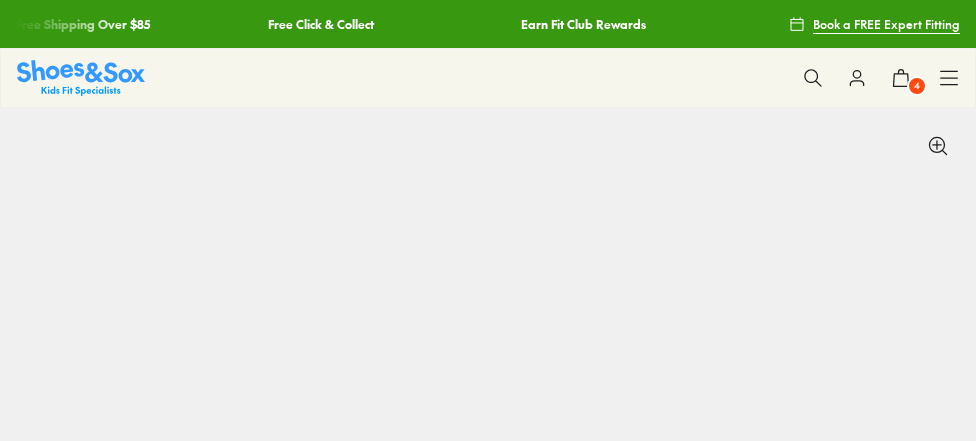 scroll, scrollTop: 0, scrollLeft: 0, axis: both 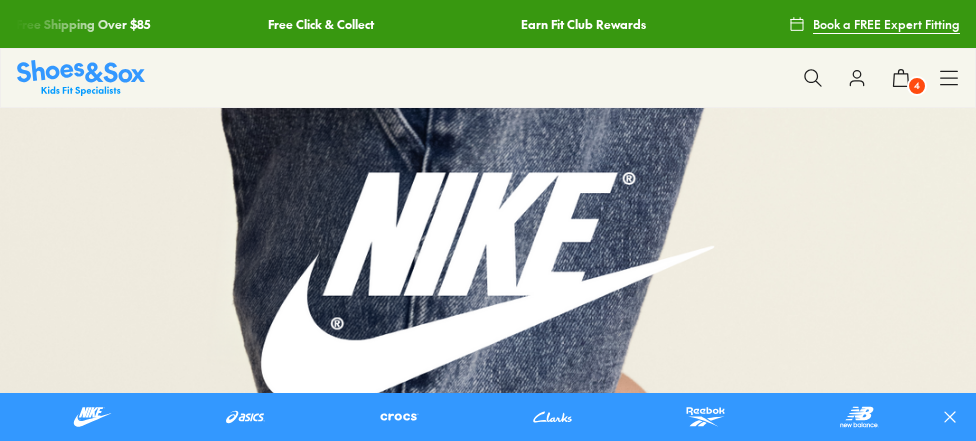 click 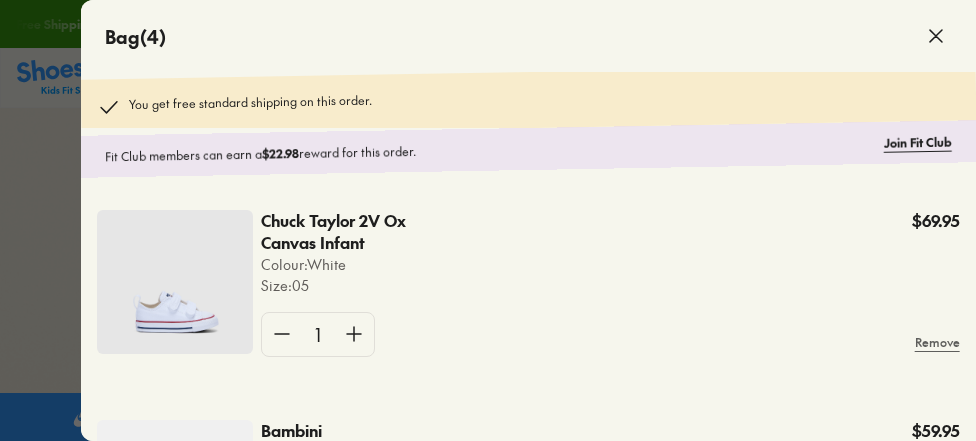 scroll, scrollTop: 0, scrollLeft: 0, axis: both 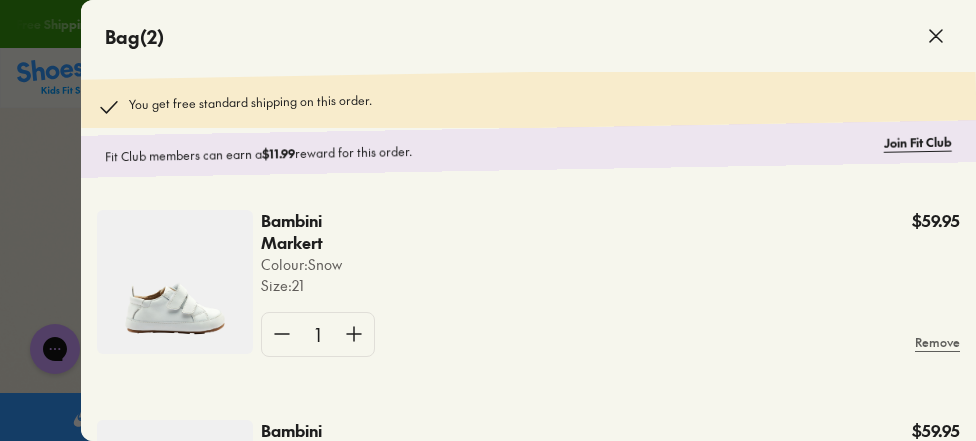 click on "$11.99" 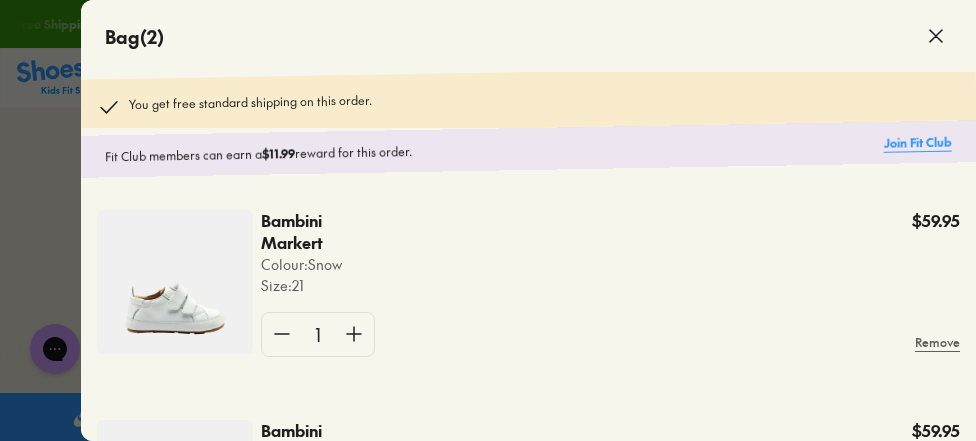 click on "Join Fit Club" 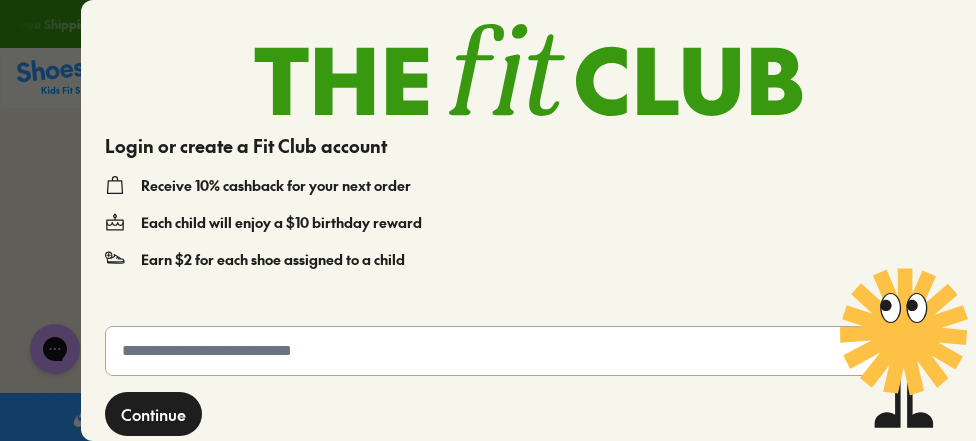 scroll, scrollTop: 63, scrollLeft: 0, axis: vertical 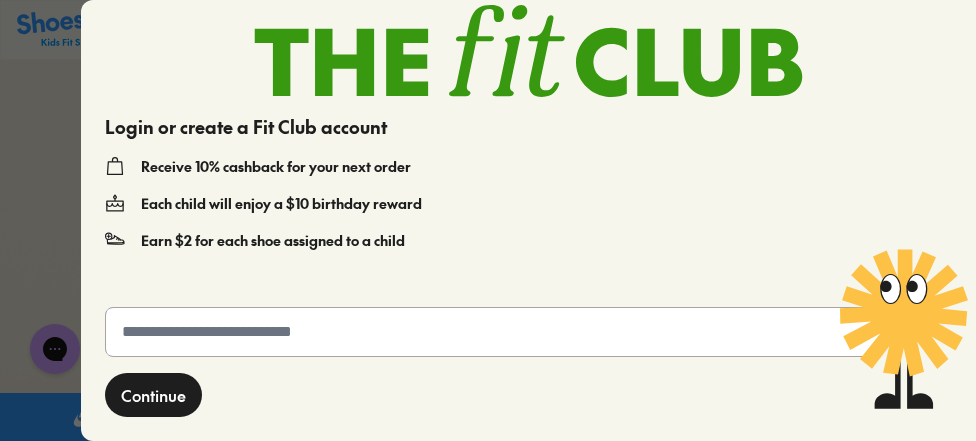 click 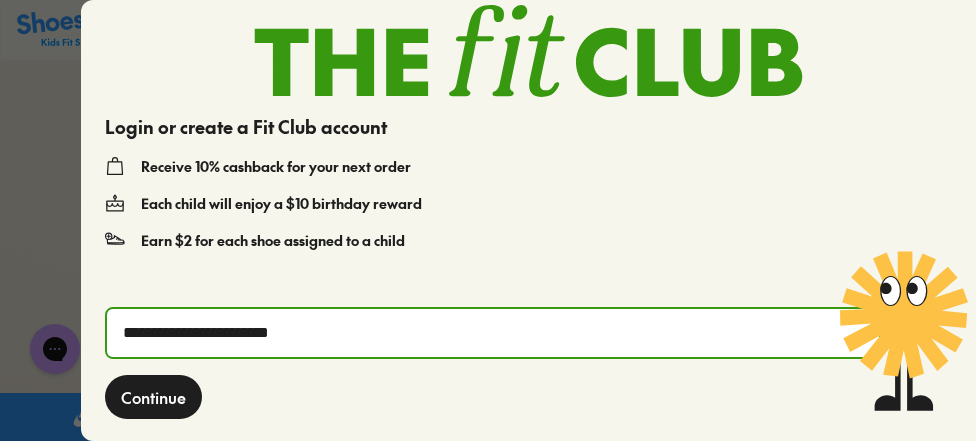 type on "**********" 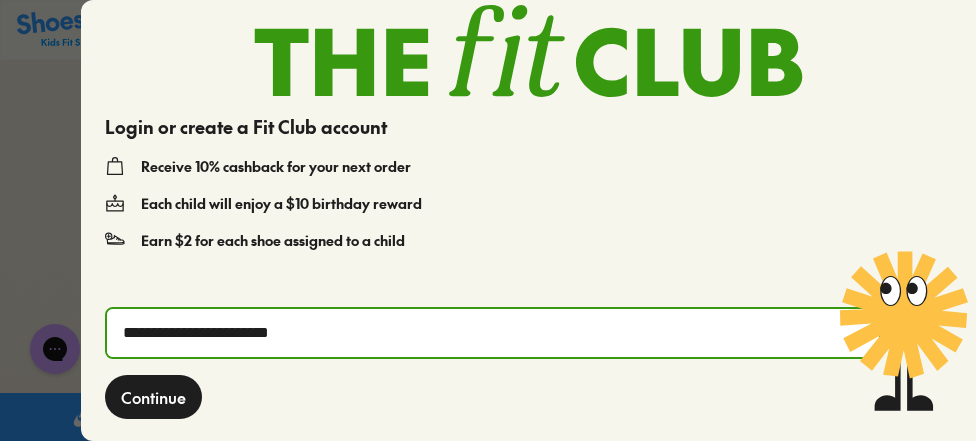 click on "Continue" 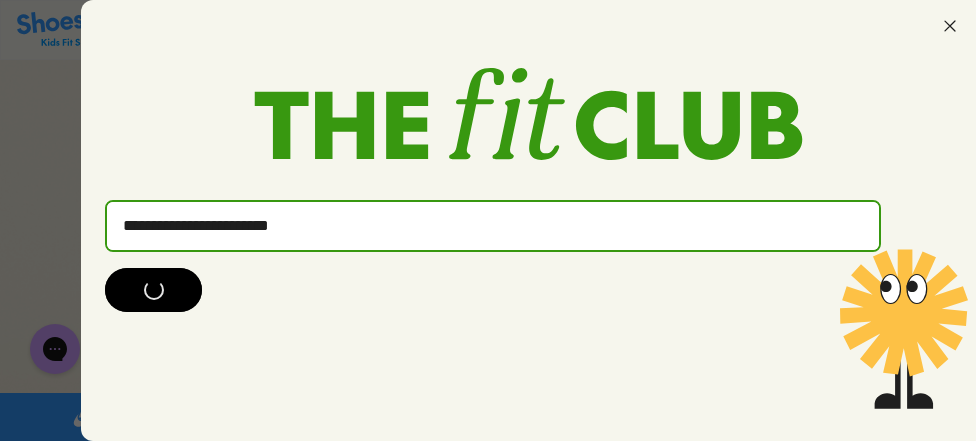 scroll, scrollTop: 0, scrollLeft: 0, axis: both 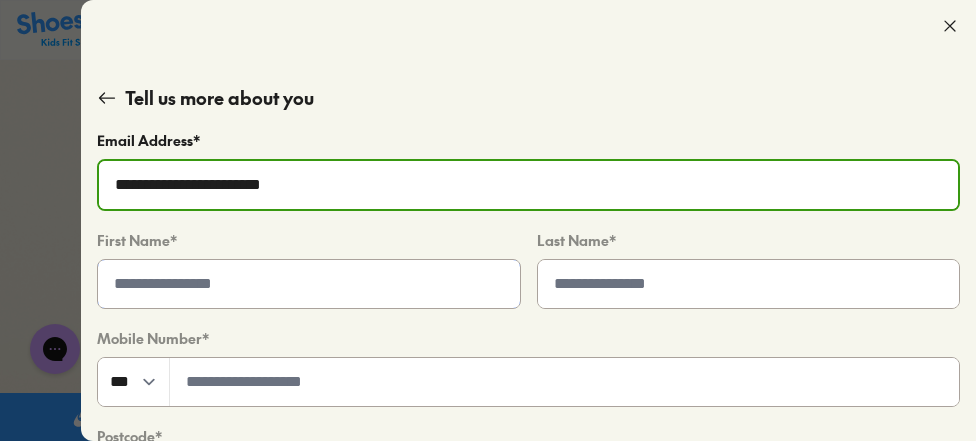 click 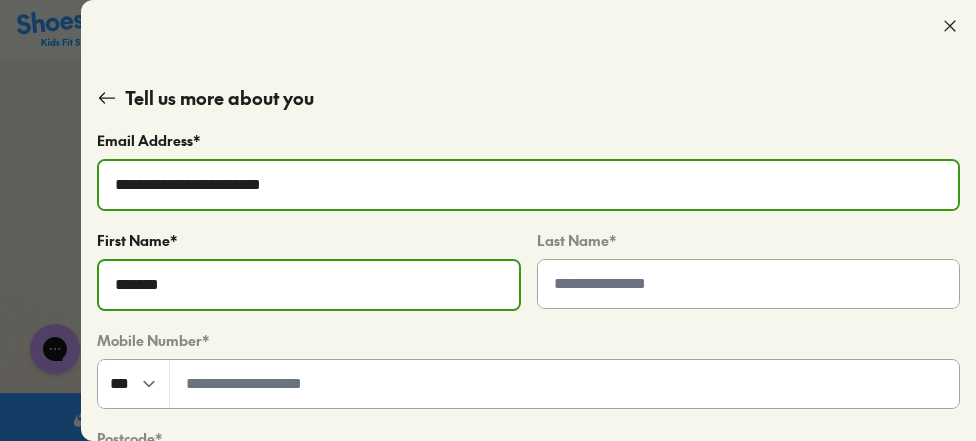 type on "*******" 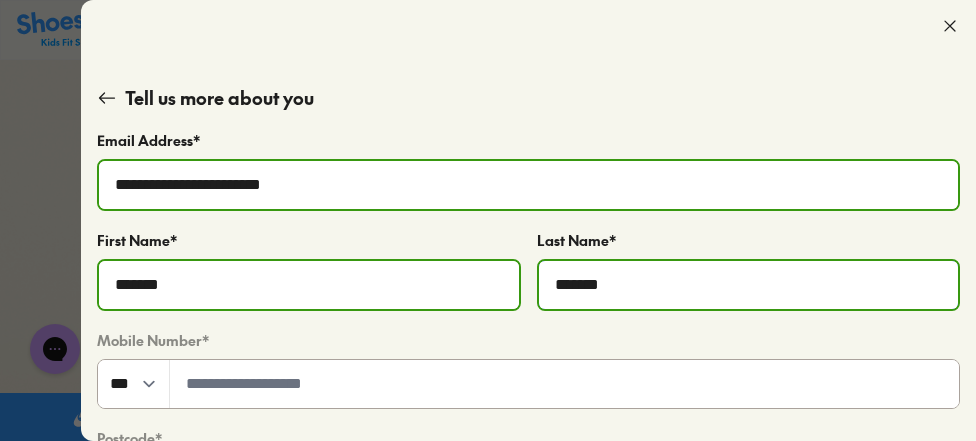 type on "*******" 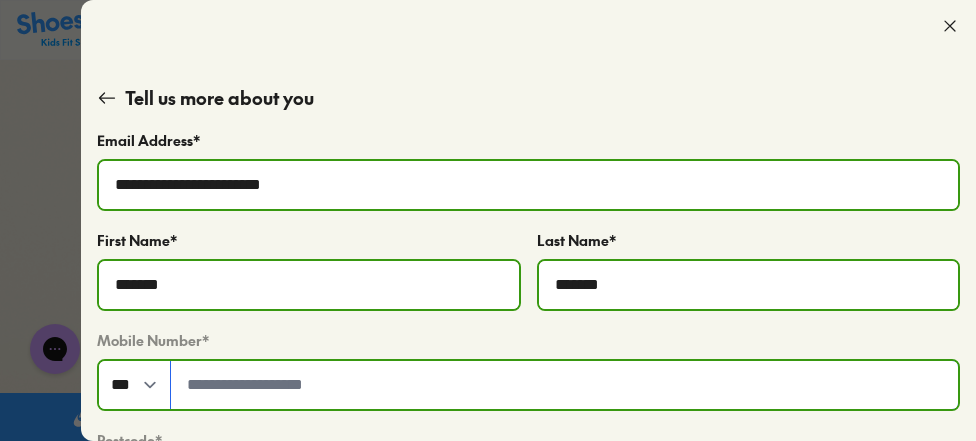 click 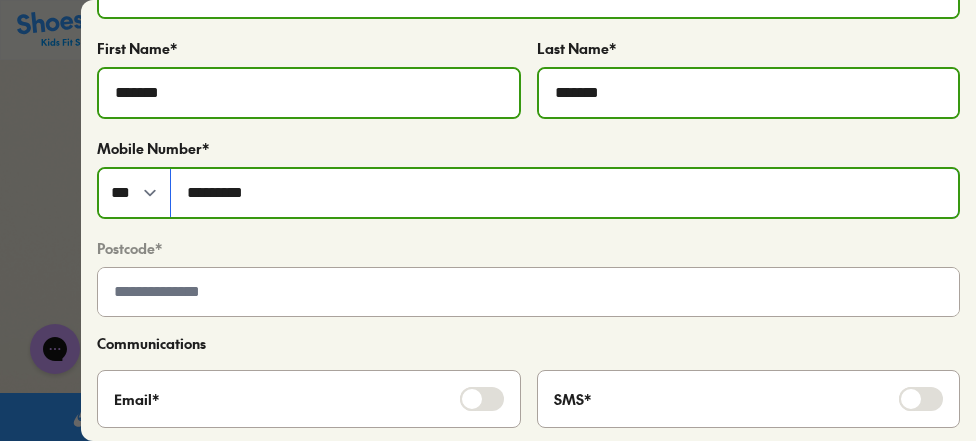 scroll, scrollTop: 200, scrollLeft: 0, axis: vertical 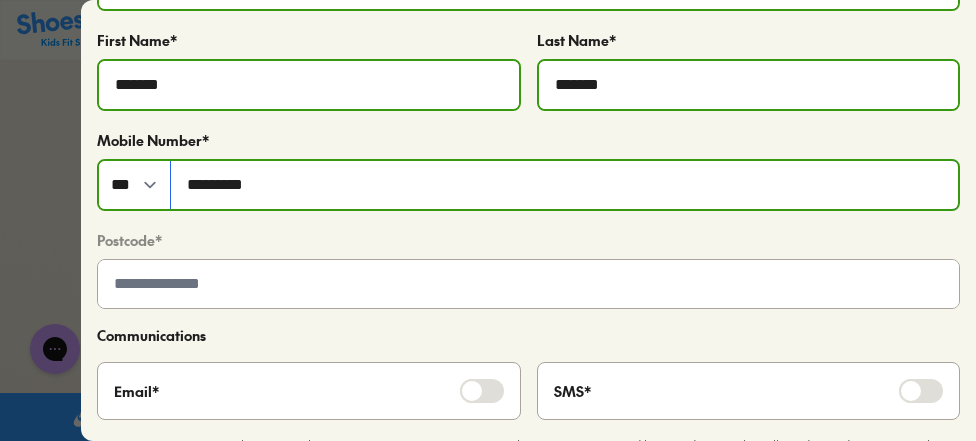 type on "*********" 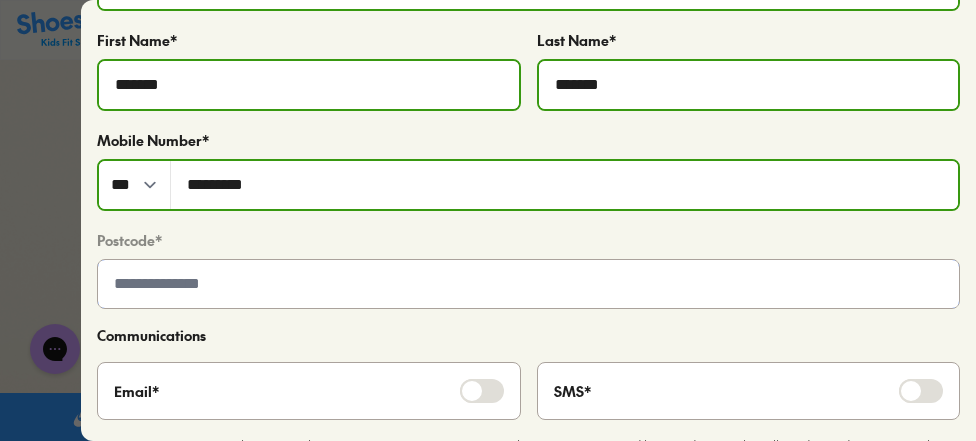 click 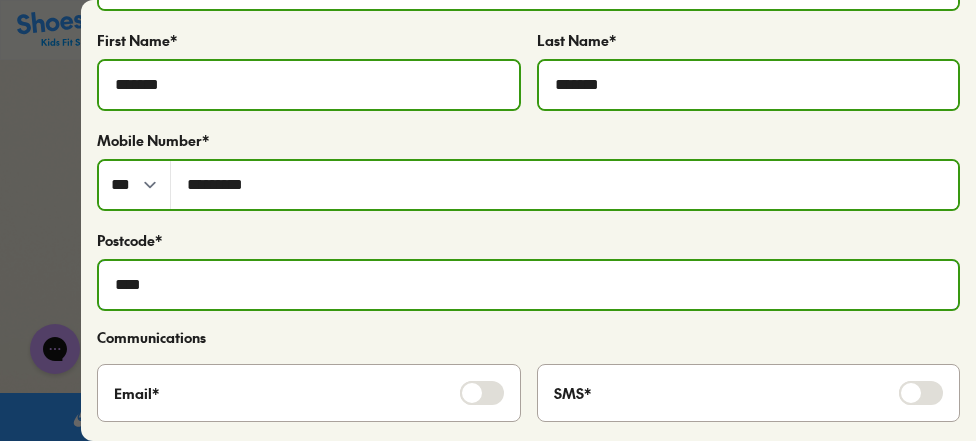 scroll, scrollTop: 300, scrollLeft: 0, axis: vertical 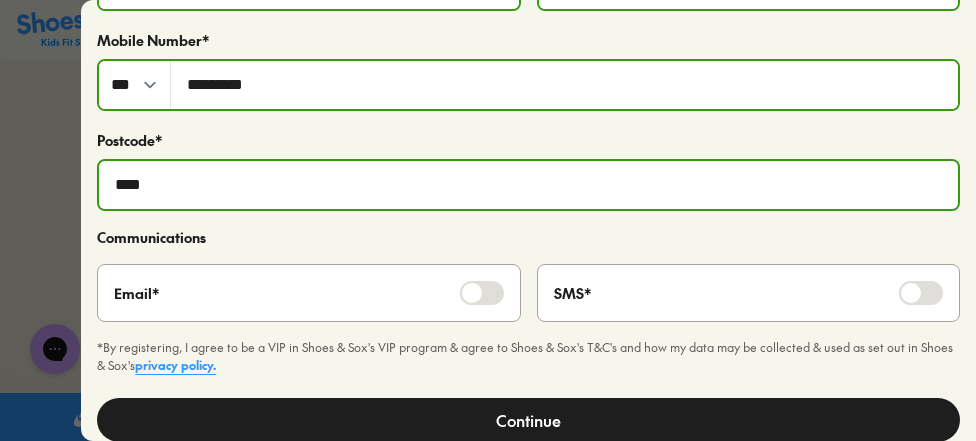 type on "****" 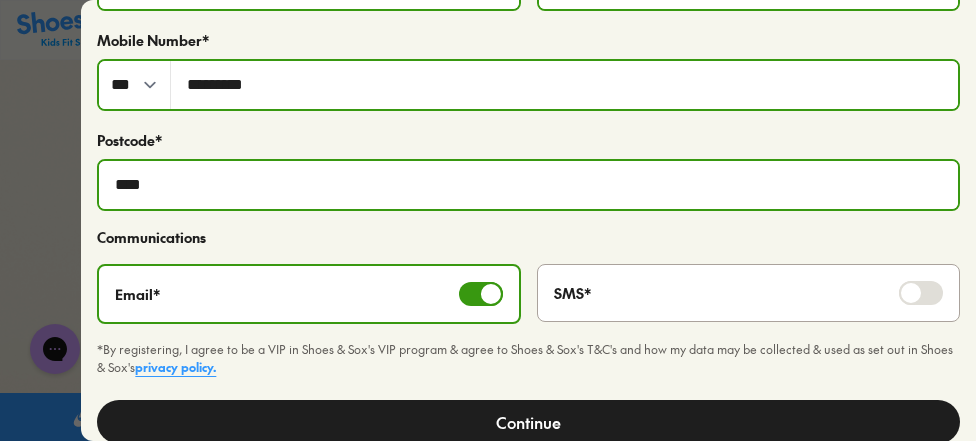 scroll, scrollTop: 303, scrollLeft: 0, axis: vertical 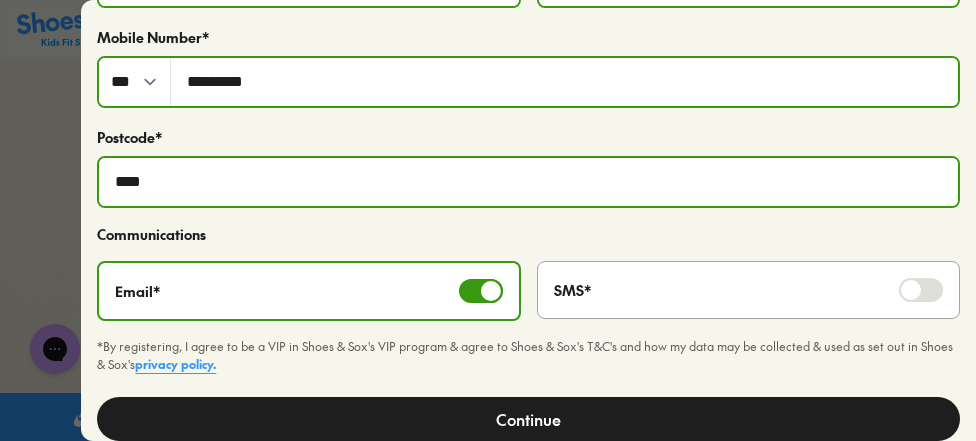 click on "Continue" 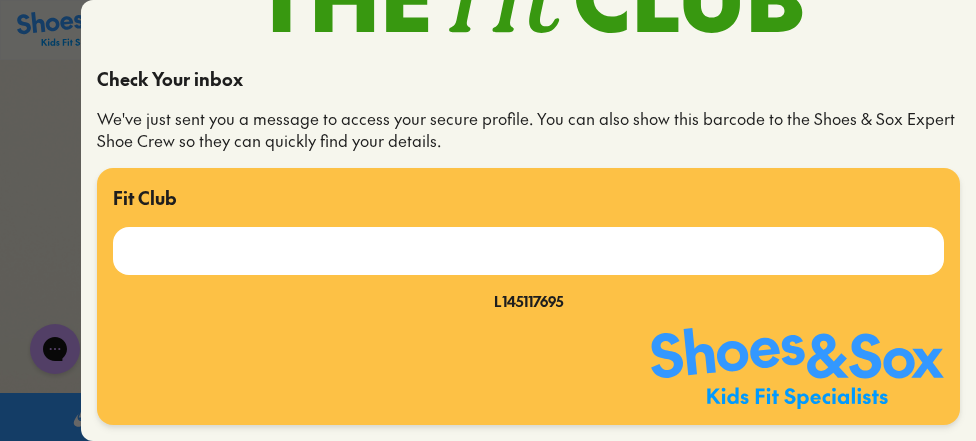 scroll, scrollTop: 127, scrollLeft: 0, axis: vertical 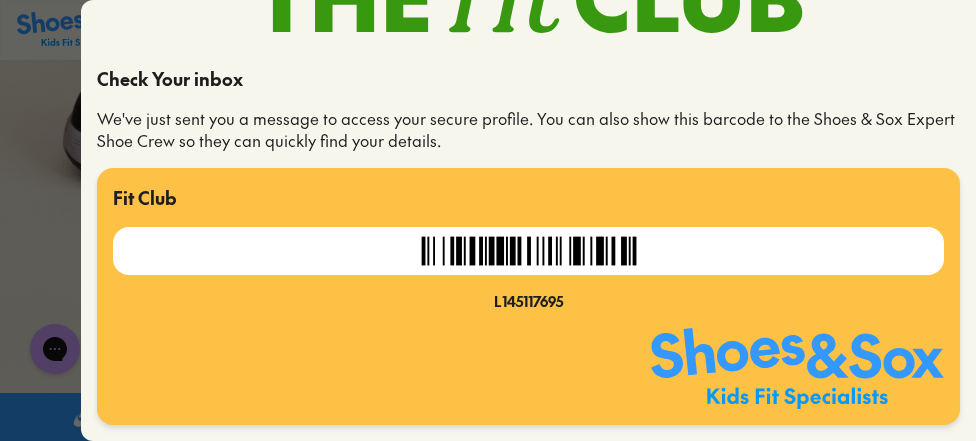 click on "L145117695" 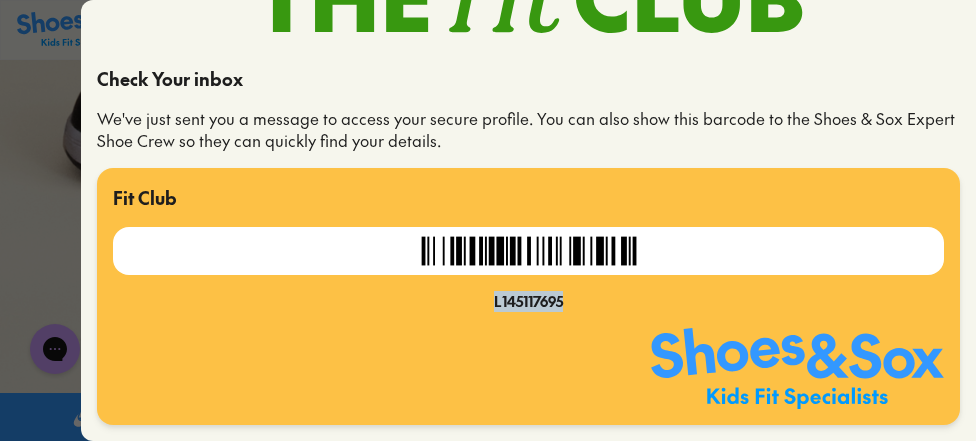 click on "L145117695" 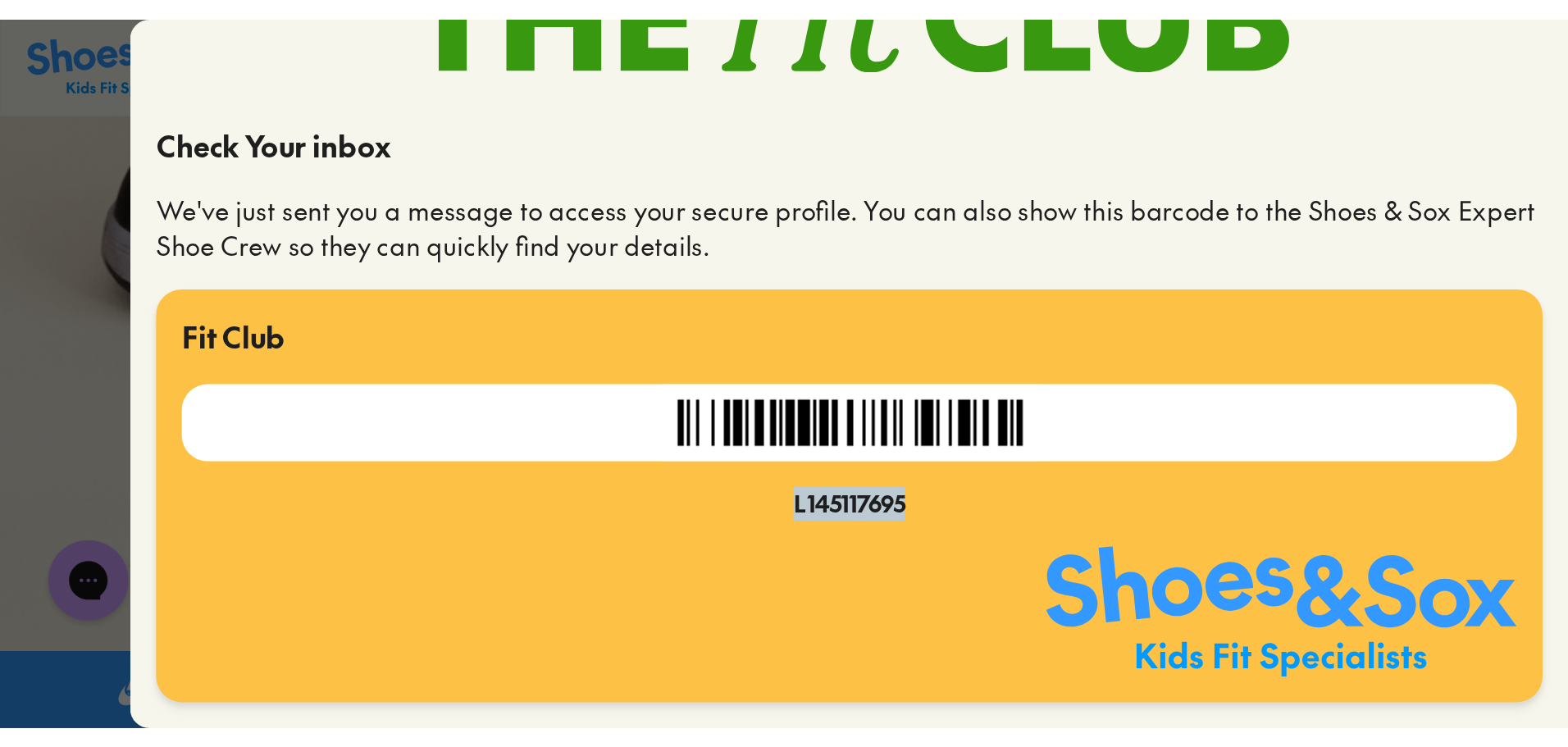 scroll, scrollTop: 984, scrollLeft: 0, axis: vertical 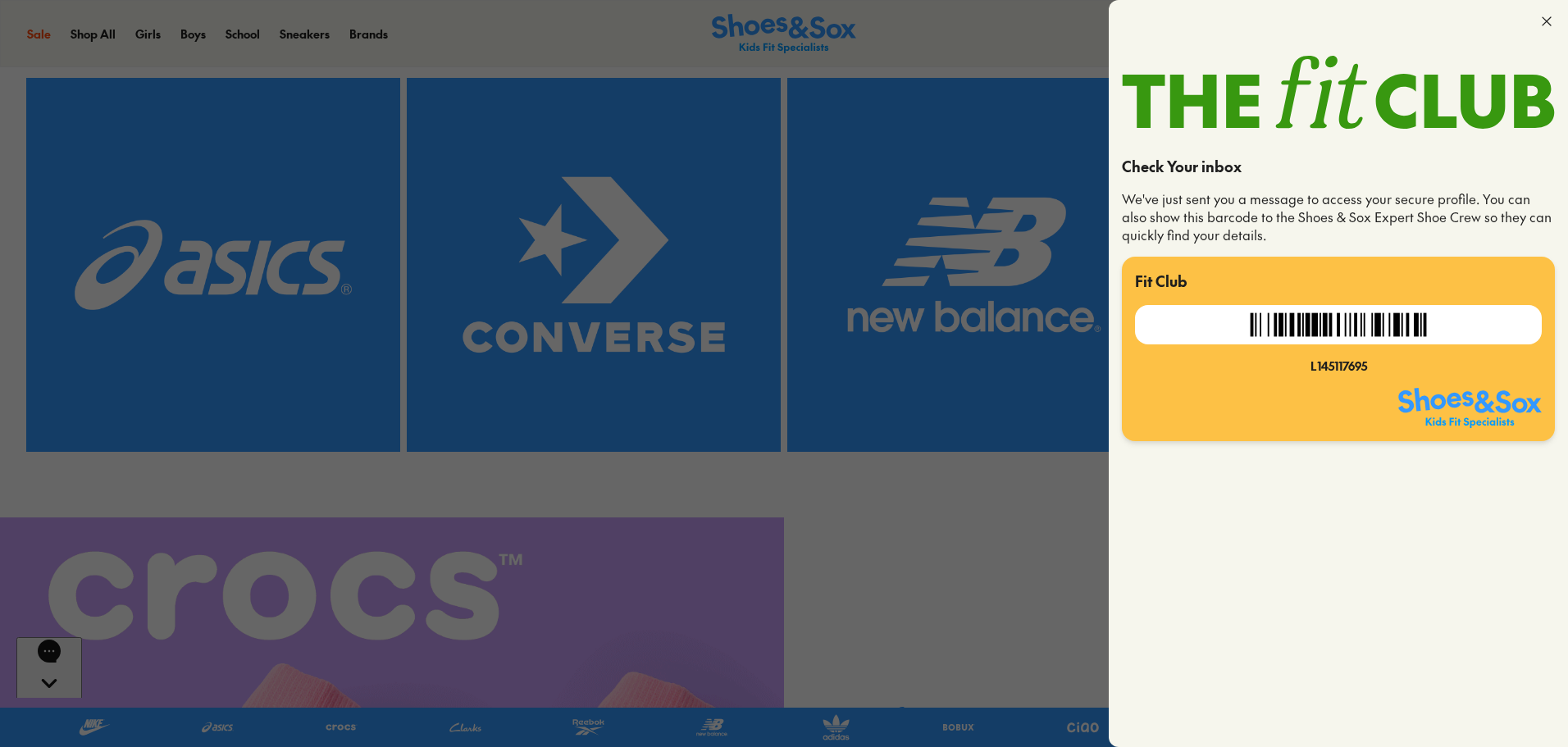 click 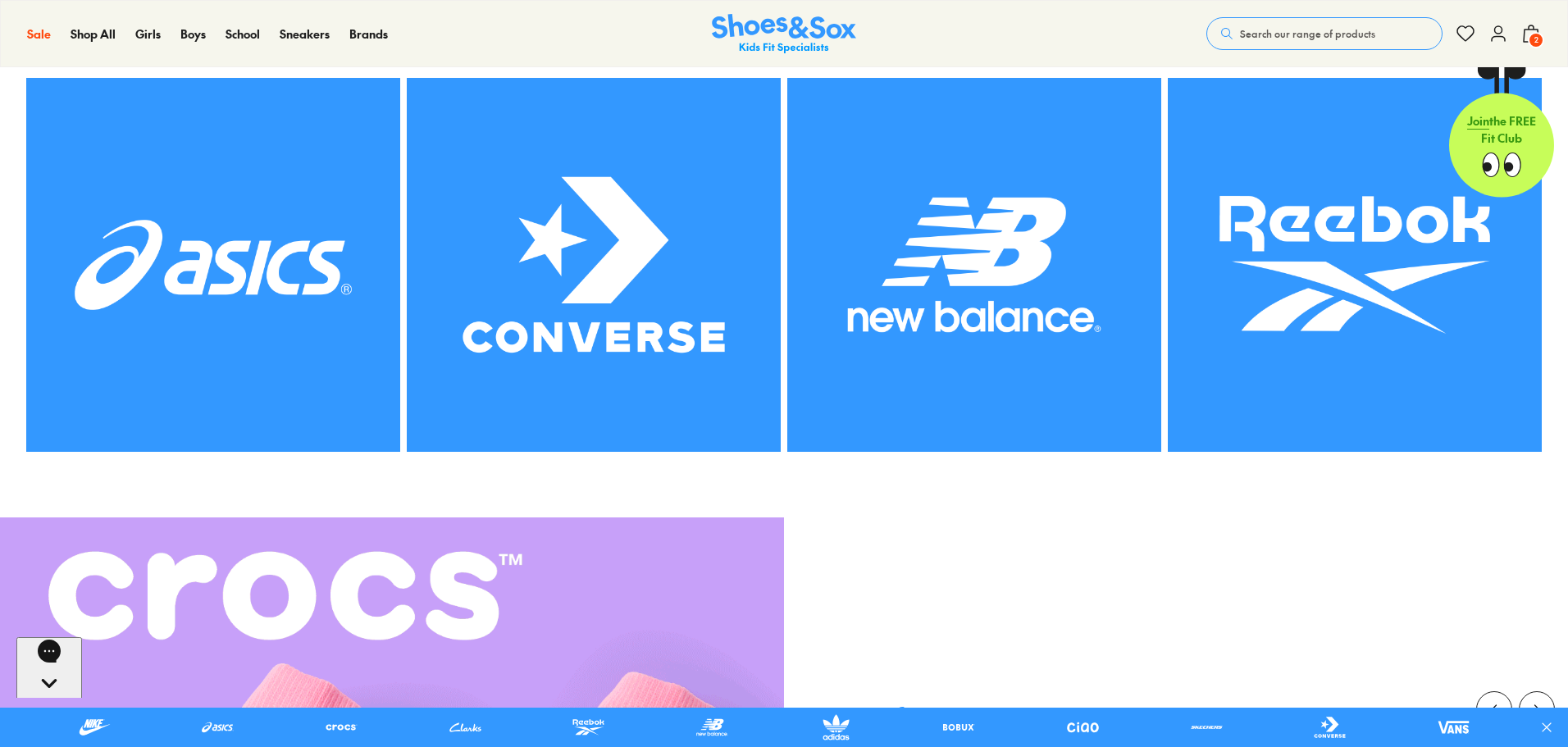 click on "2" at bounding box center [1536, 40] 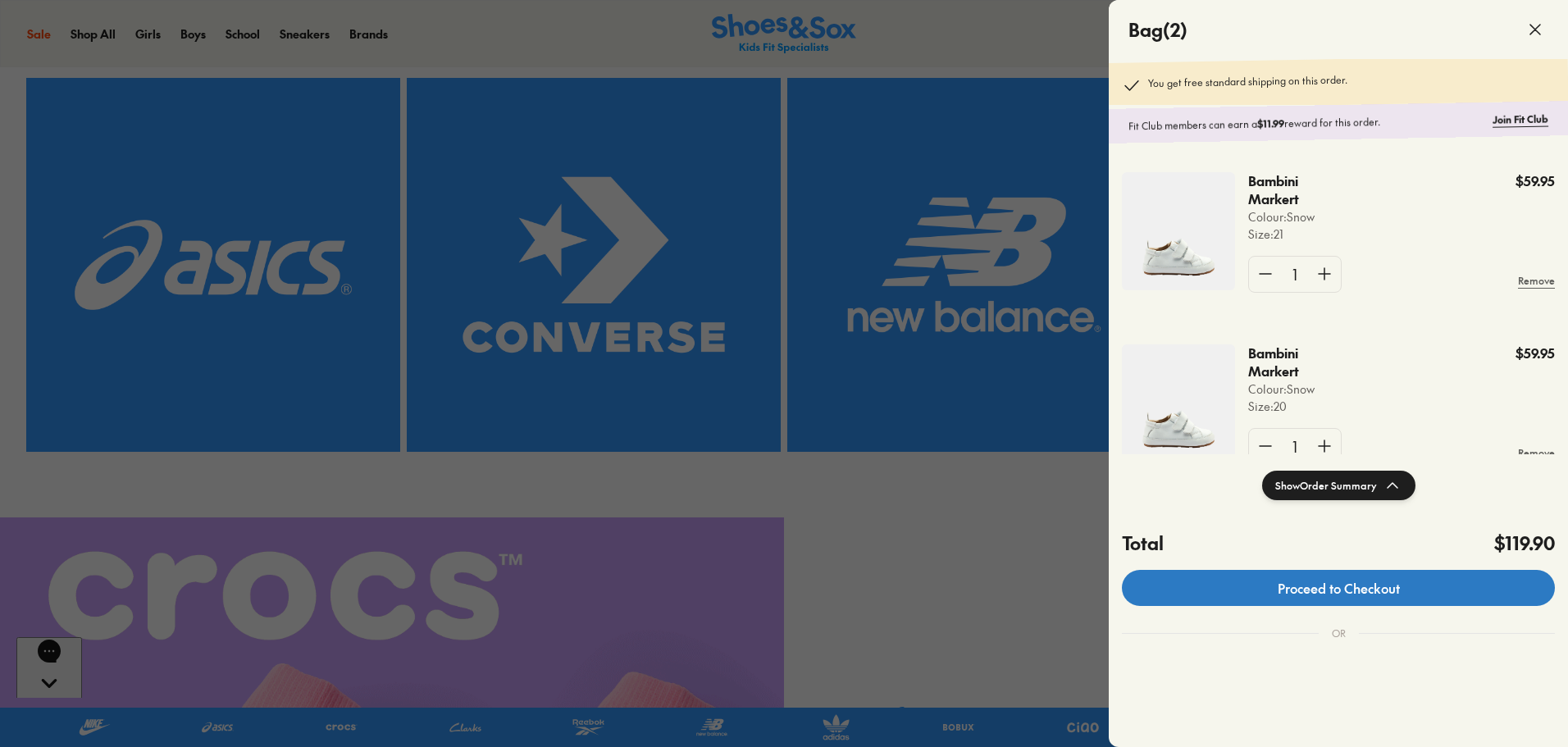 click on "Proceed to Checkout" 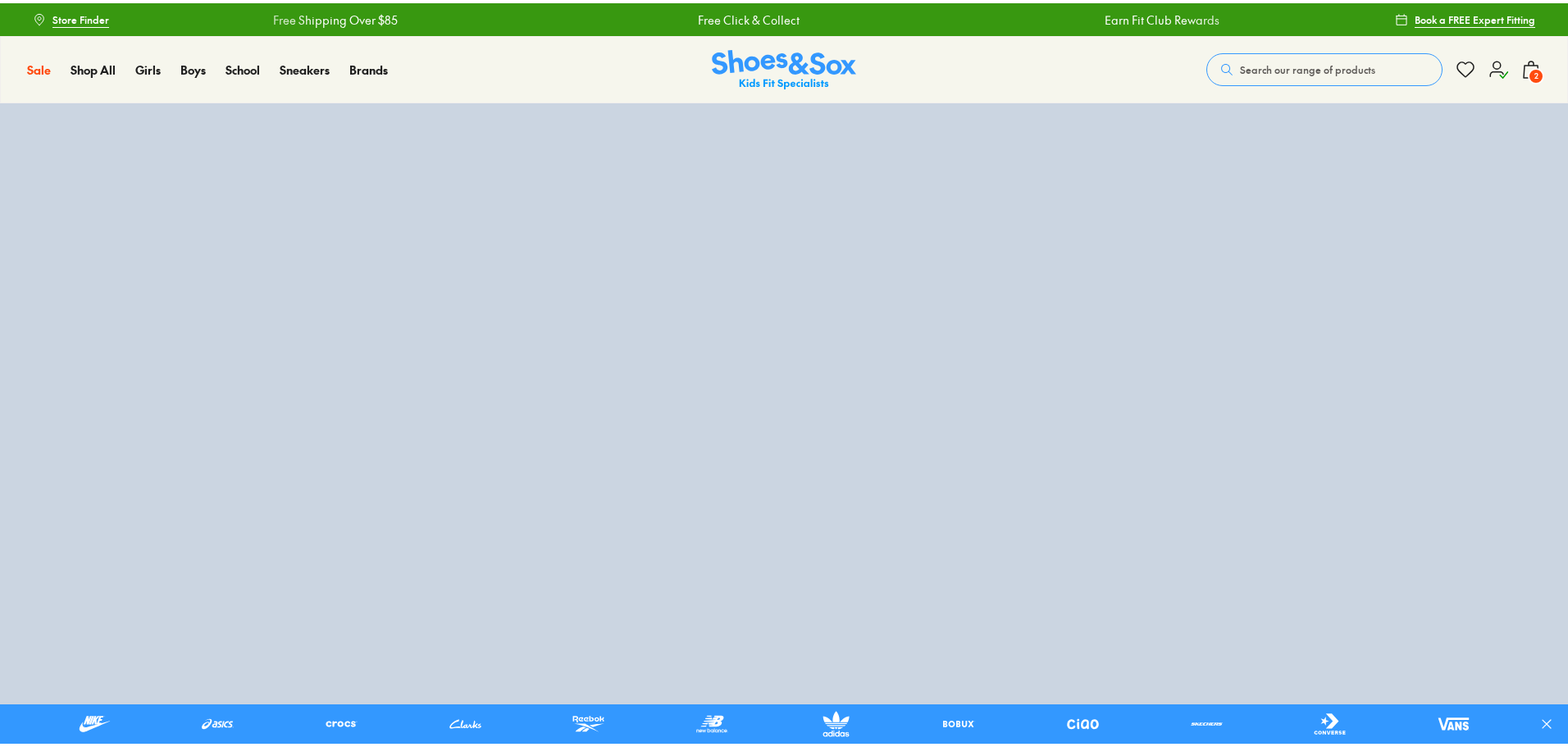 scroll, scrollTop: 0, scrollLeft: 0, axis: both 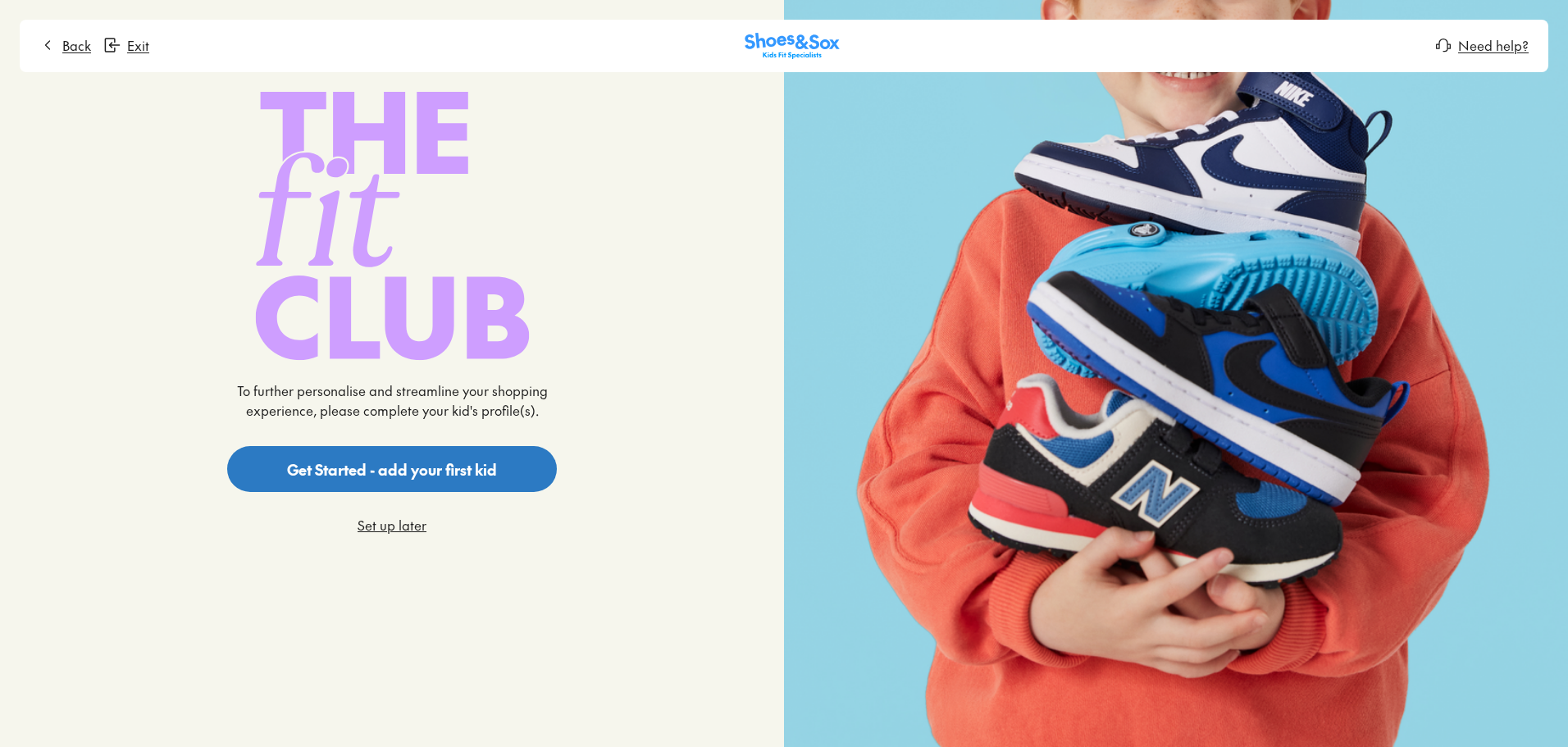 click on "Get Started - add your first kid" at bounding box center (392, 469) 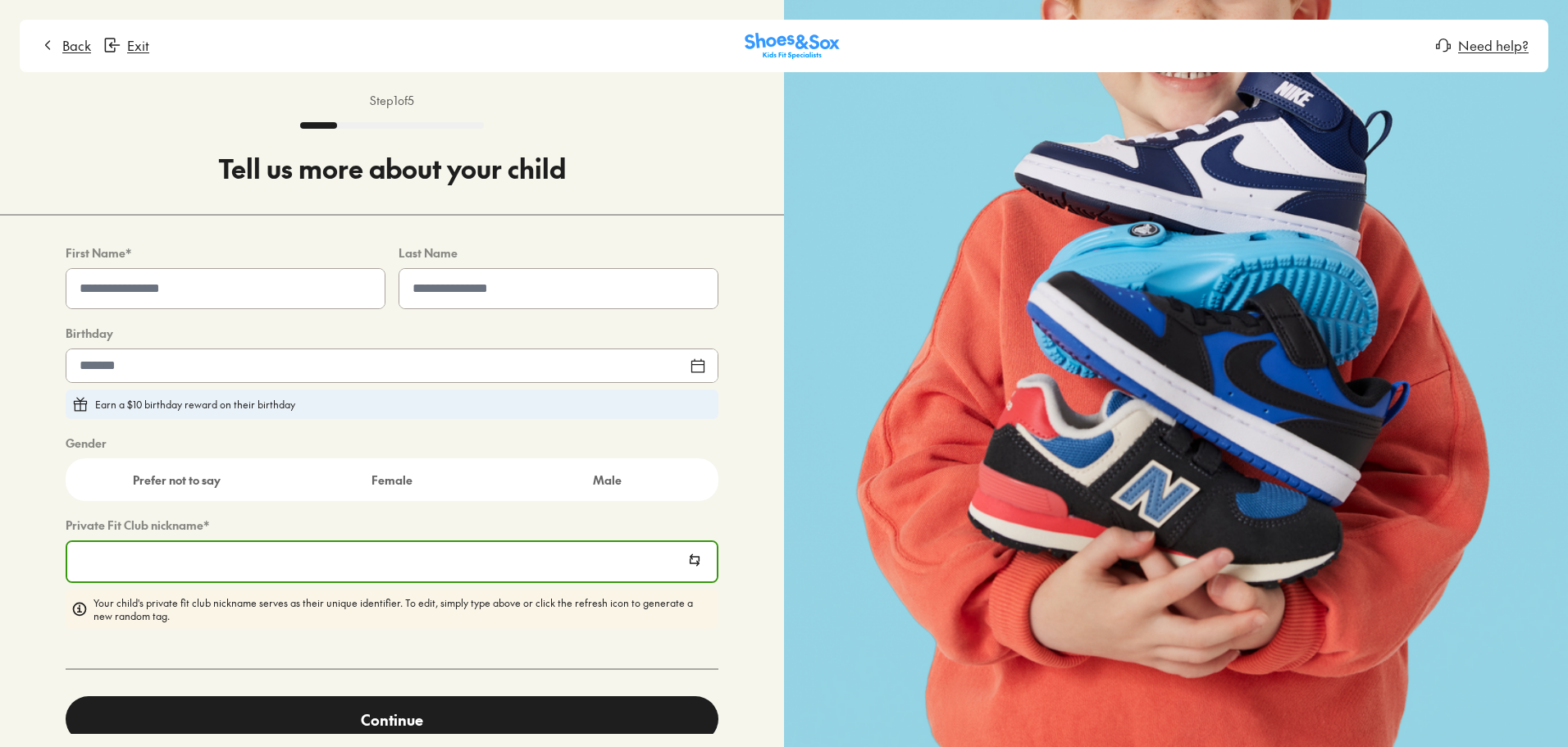 type on "**********" 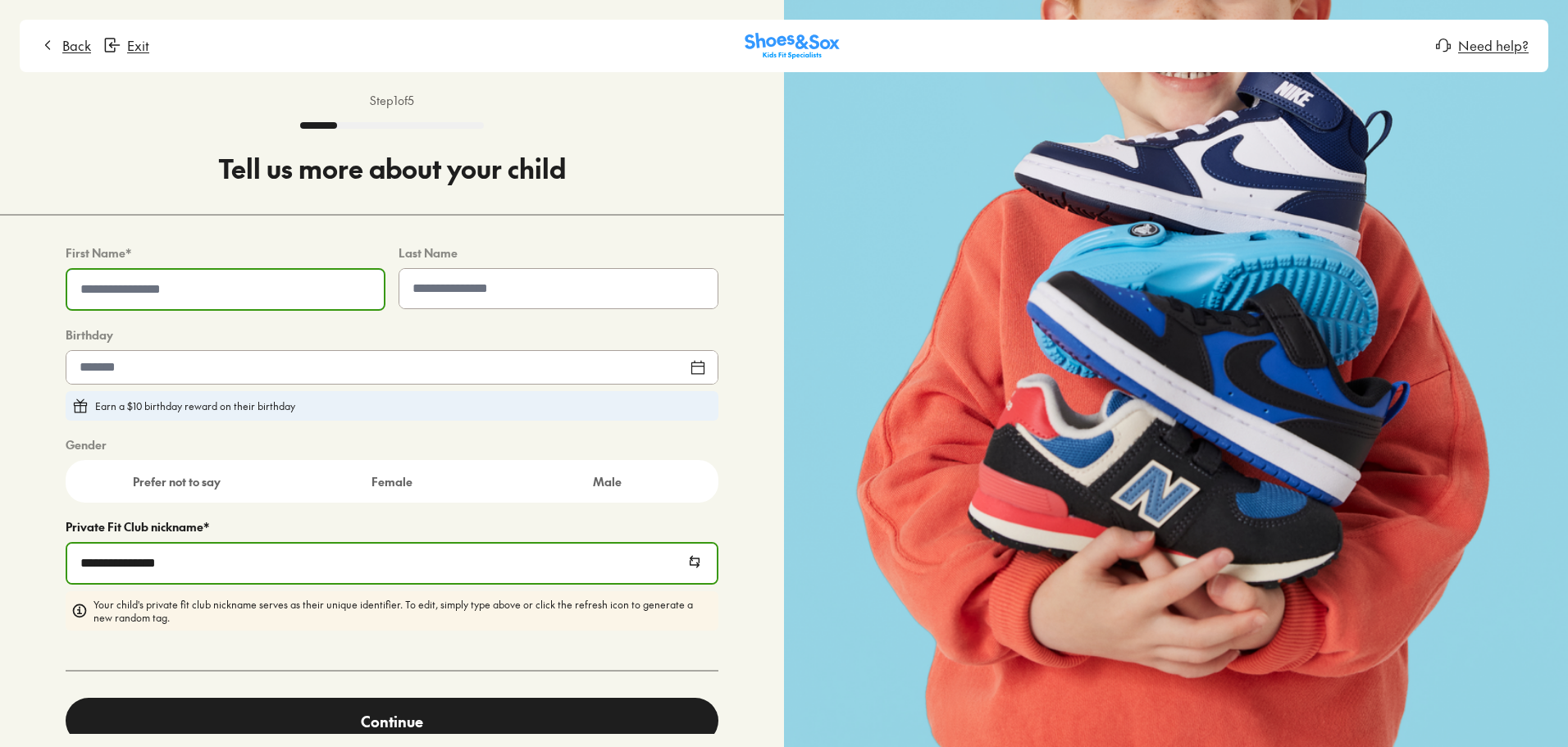 click at bounding box center (226, 289) 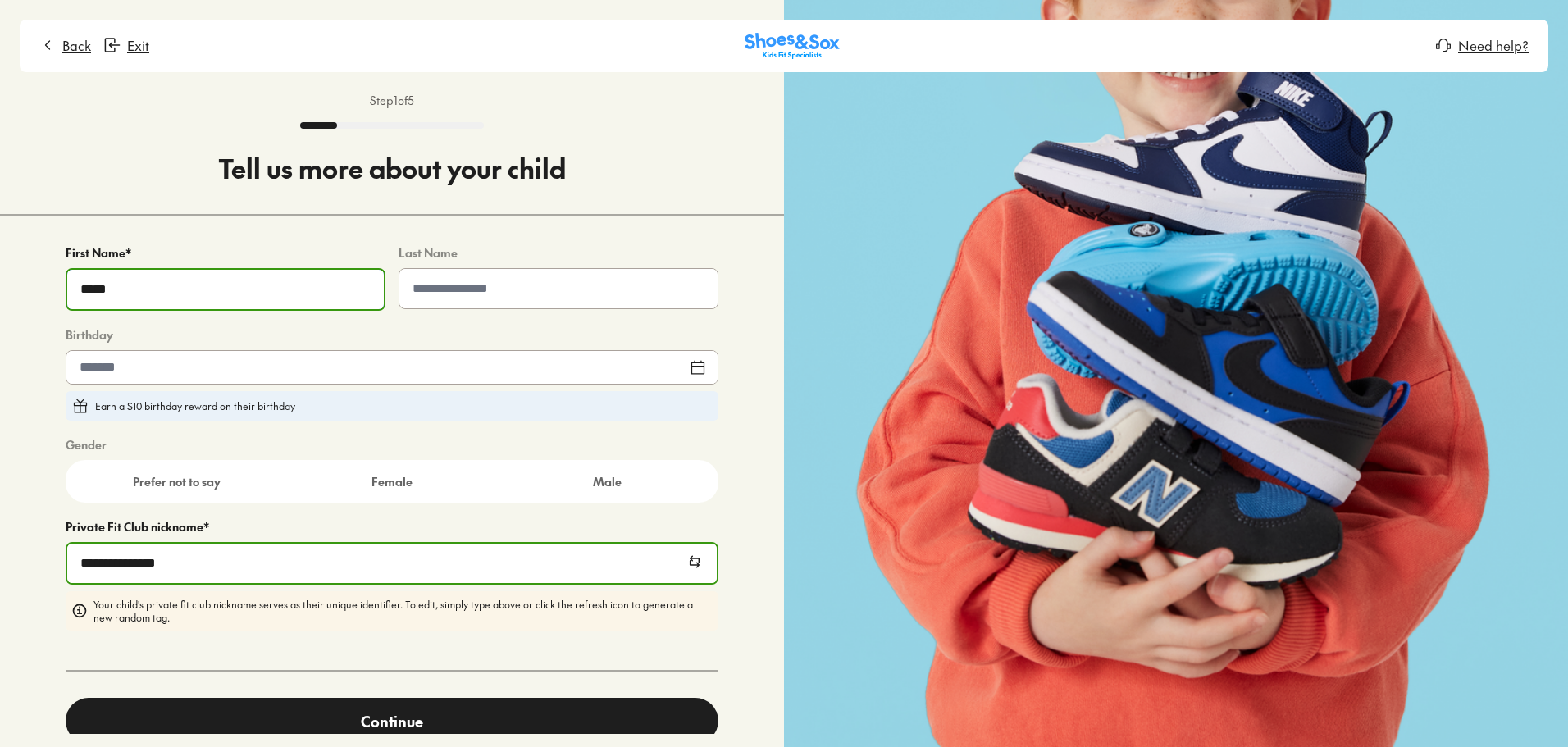 type on "*****" 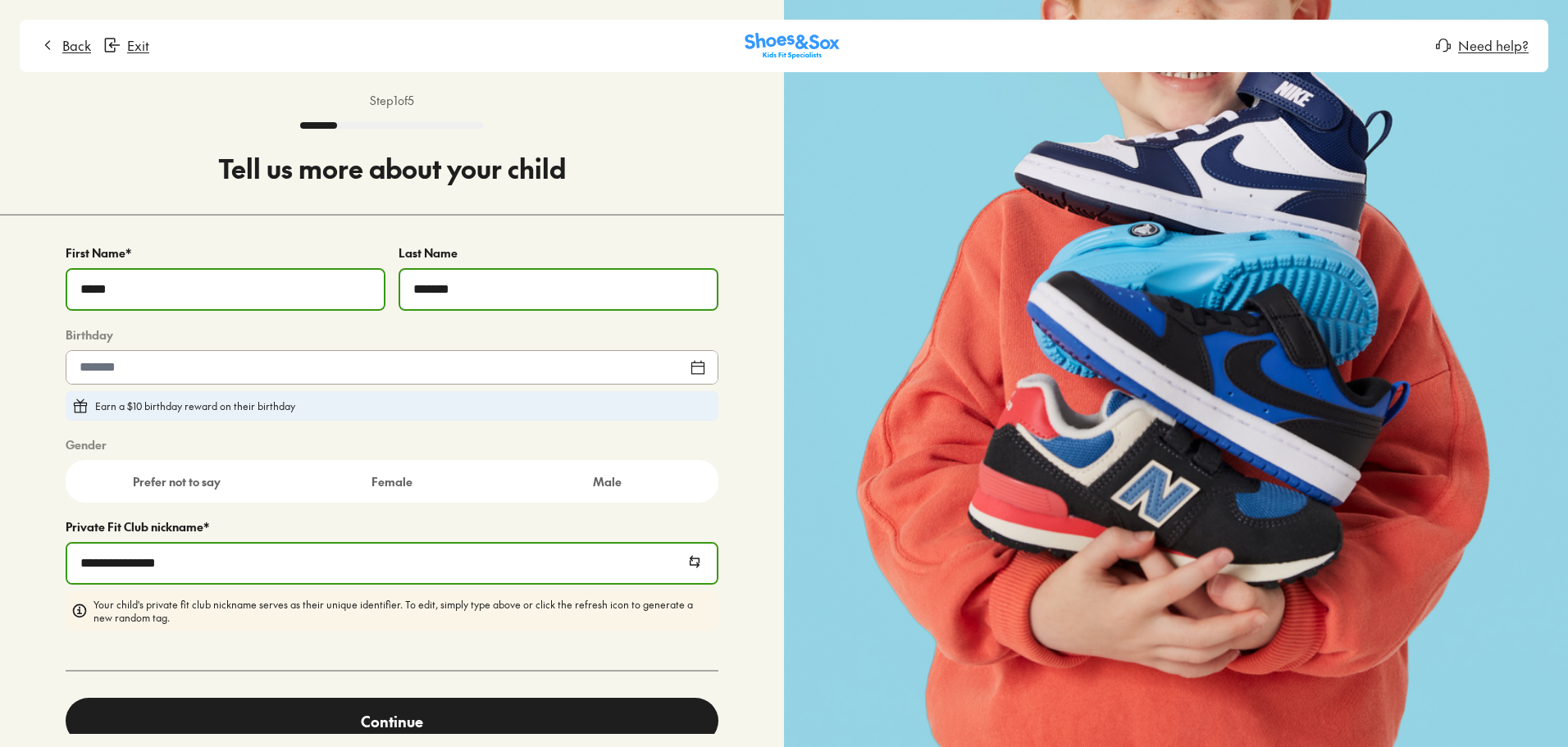 type on "*******" 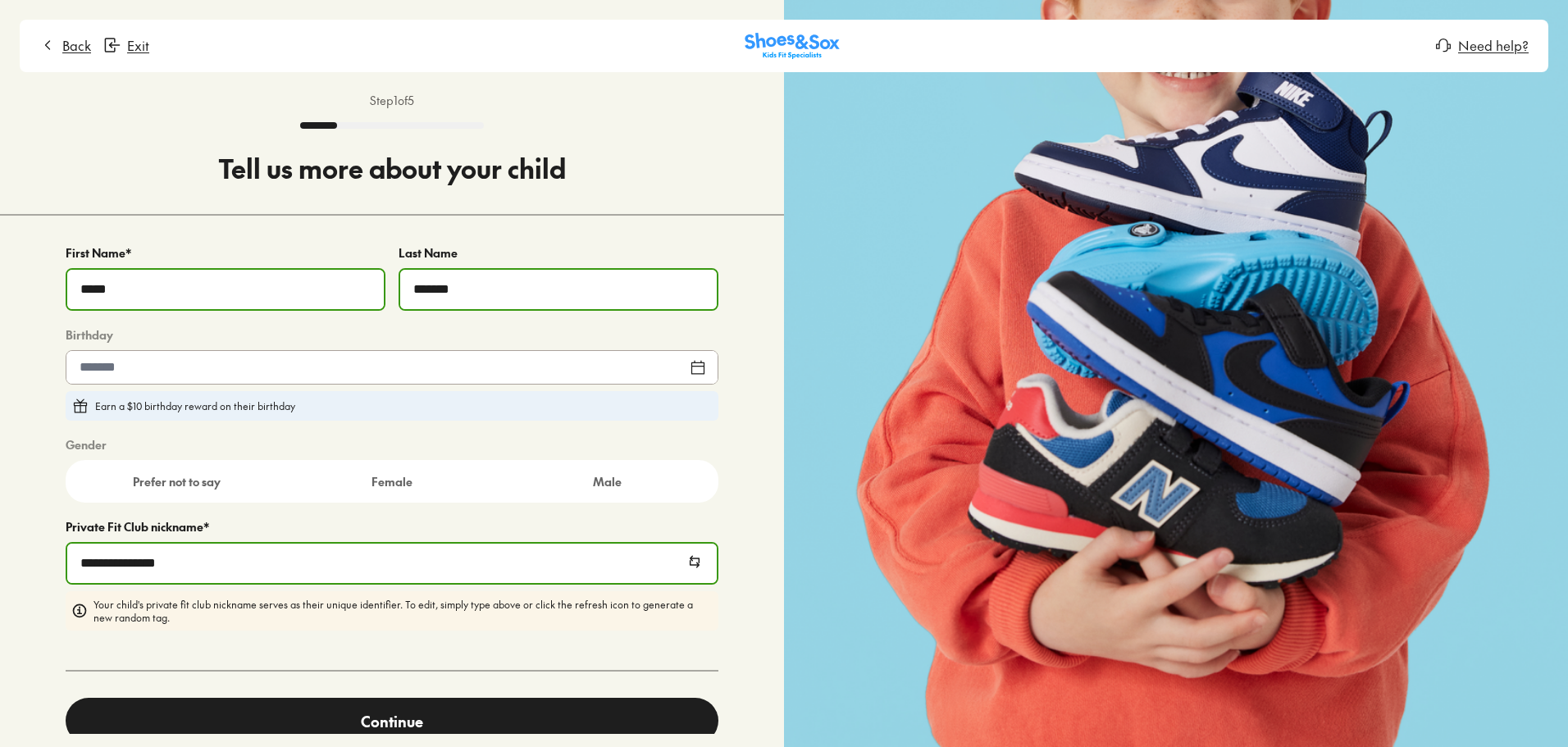 click at bounding box center [392, 367] 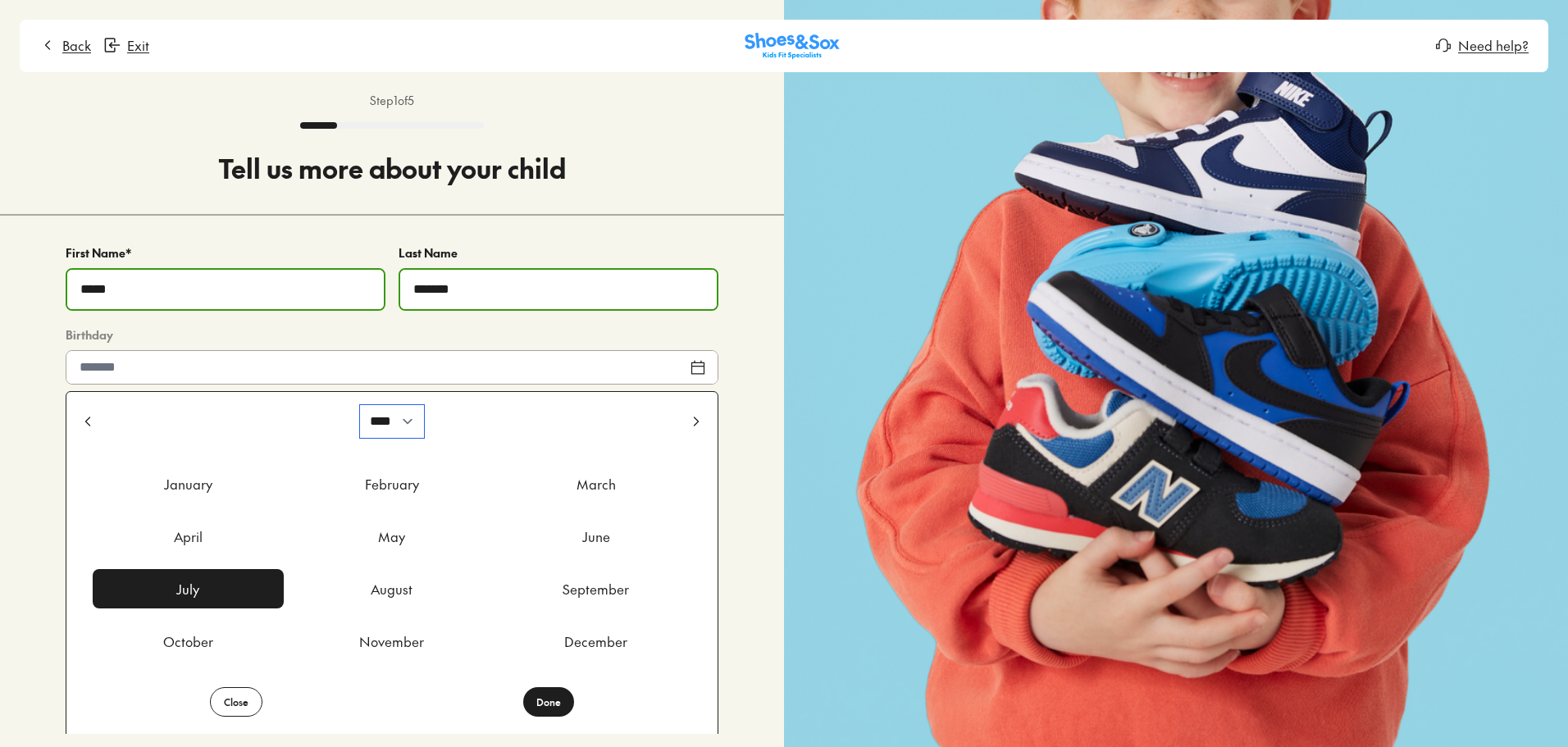 click on "**** **** **** **** **** **** **** **** **** **** **** **** **** **** **** **** **** **** **** **** **** **** **** **** **** **** **** **** **** **** **** **** **** **** **** **** **** **** **** **** **** **** **** **** **** **** **** **** **** **** **** **** **** **** **** **** **** **** **** **** **** **** **** **** **** **** **** **** **** **** **** **** **** **** **** **** **** **** **** **** **** **** **** **** **** **** **** **** **** **** **** **** **** **** **** **** **** **** **** **** **** **** **** **** **** **** **** **** **** **** **** **** **** **** **** **** **** **** **** **** **** **** **** **** **** **** **** **** **** **** **** **** **** **** **** **** **** **** **** **** **** **** **** **** **** **** **** **** **** **** ****" at bounding box center (392, 421) 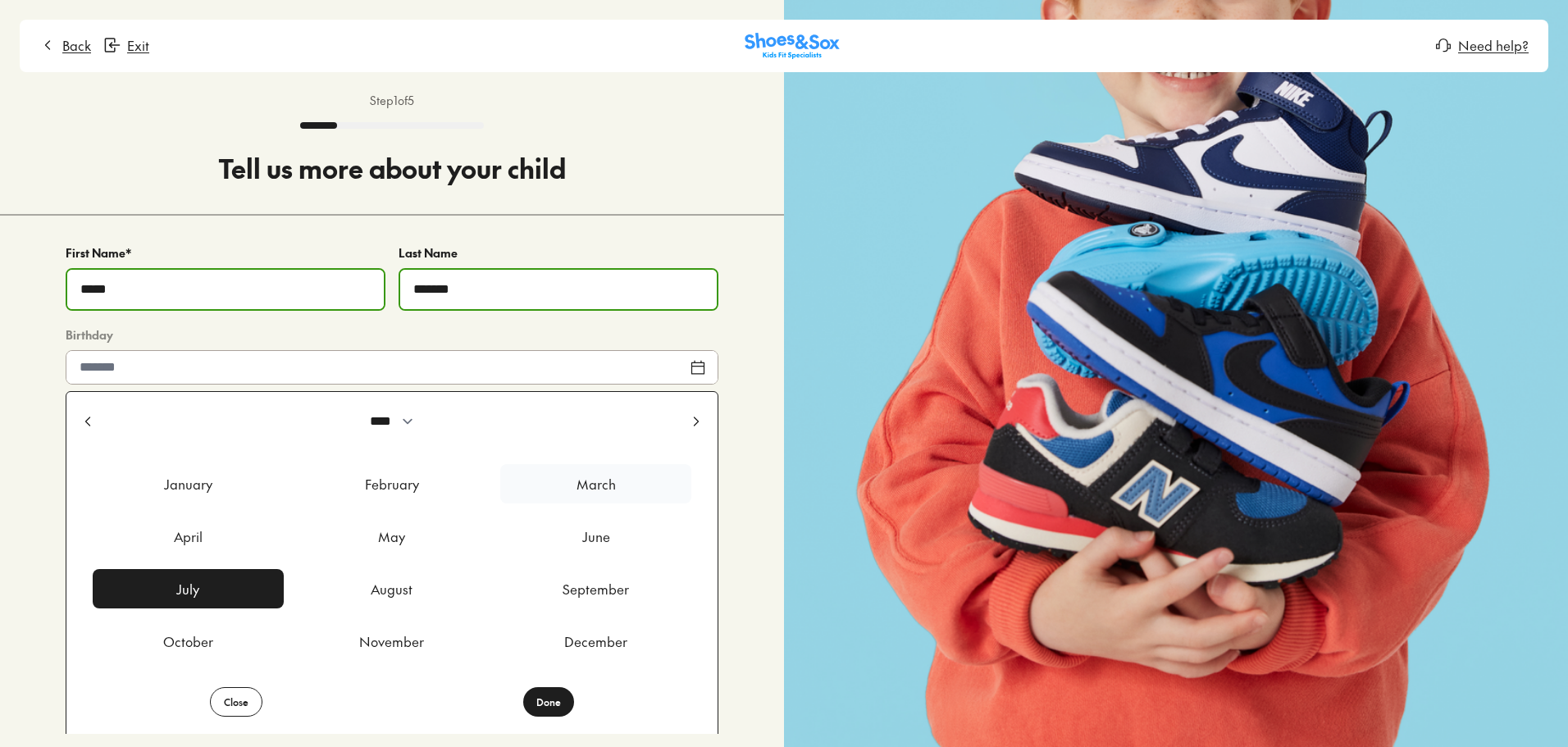 click on "March" at bounding box center [595, 484] 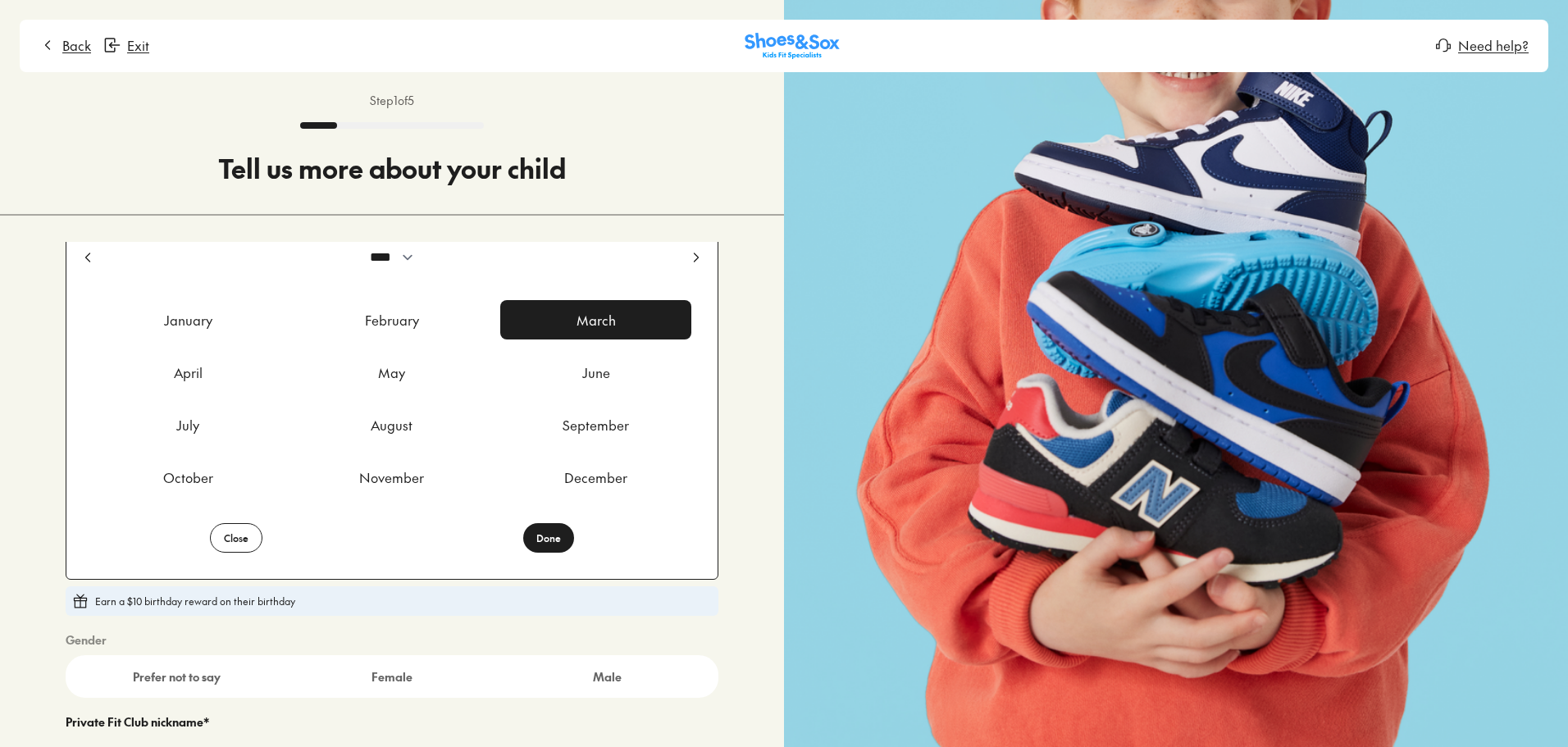 click on "Done" at bounding box center [549, 538] 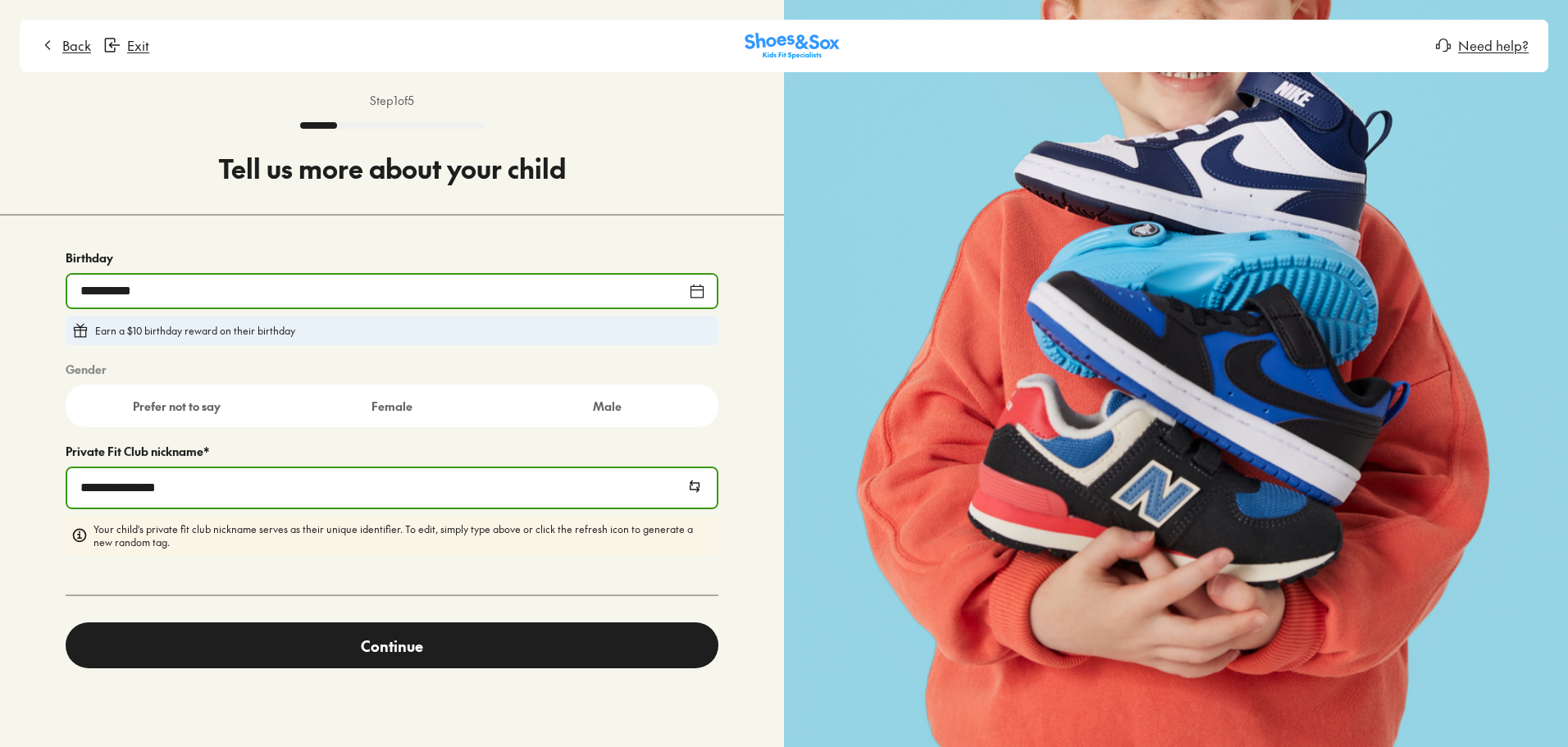 scroll, scrollTop: 0, scrollLeft: 0, axis: both 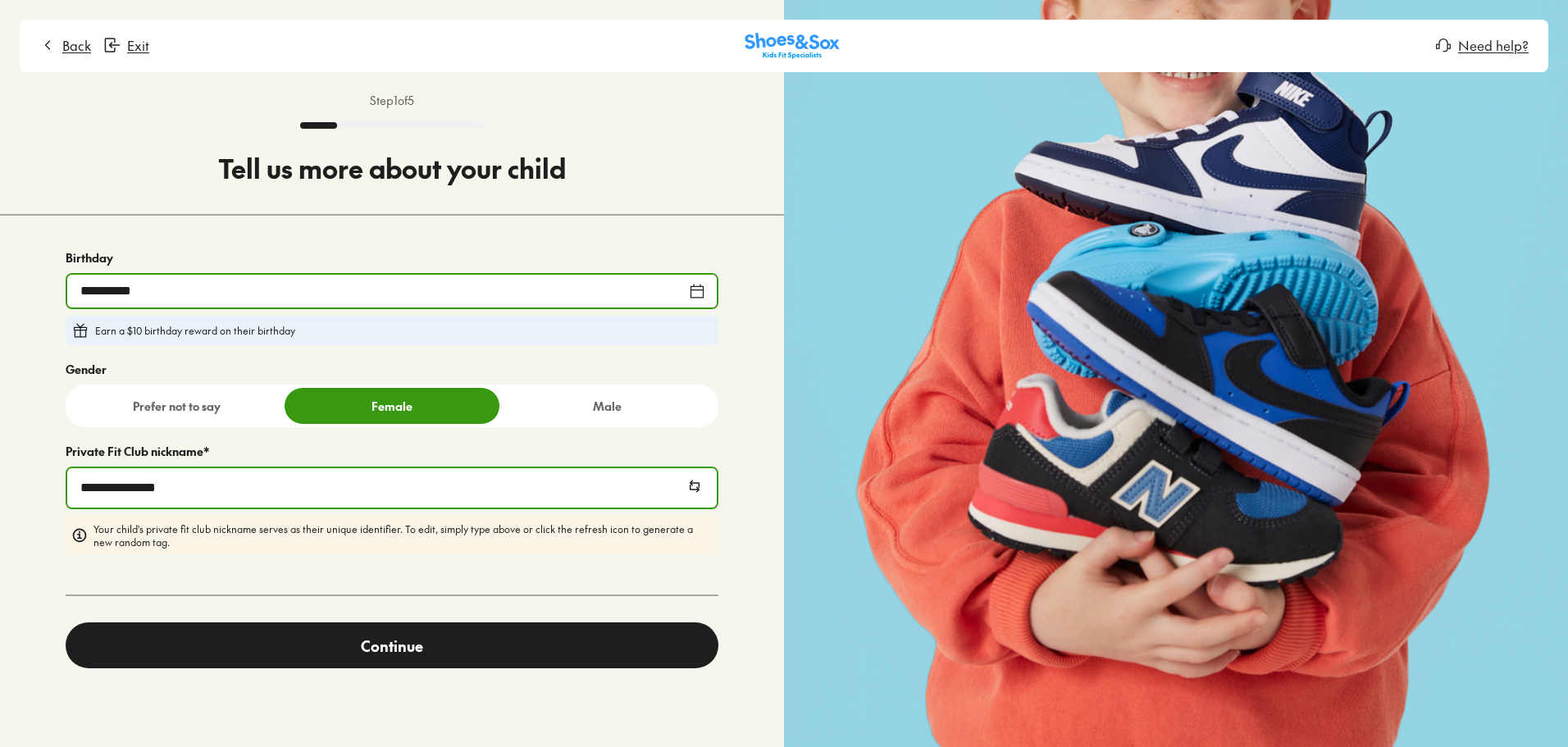 click on "Continue" at bounding box center [392, 645] 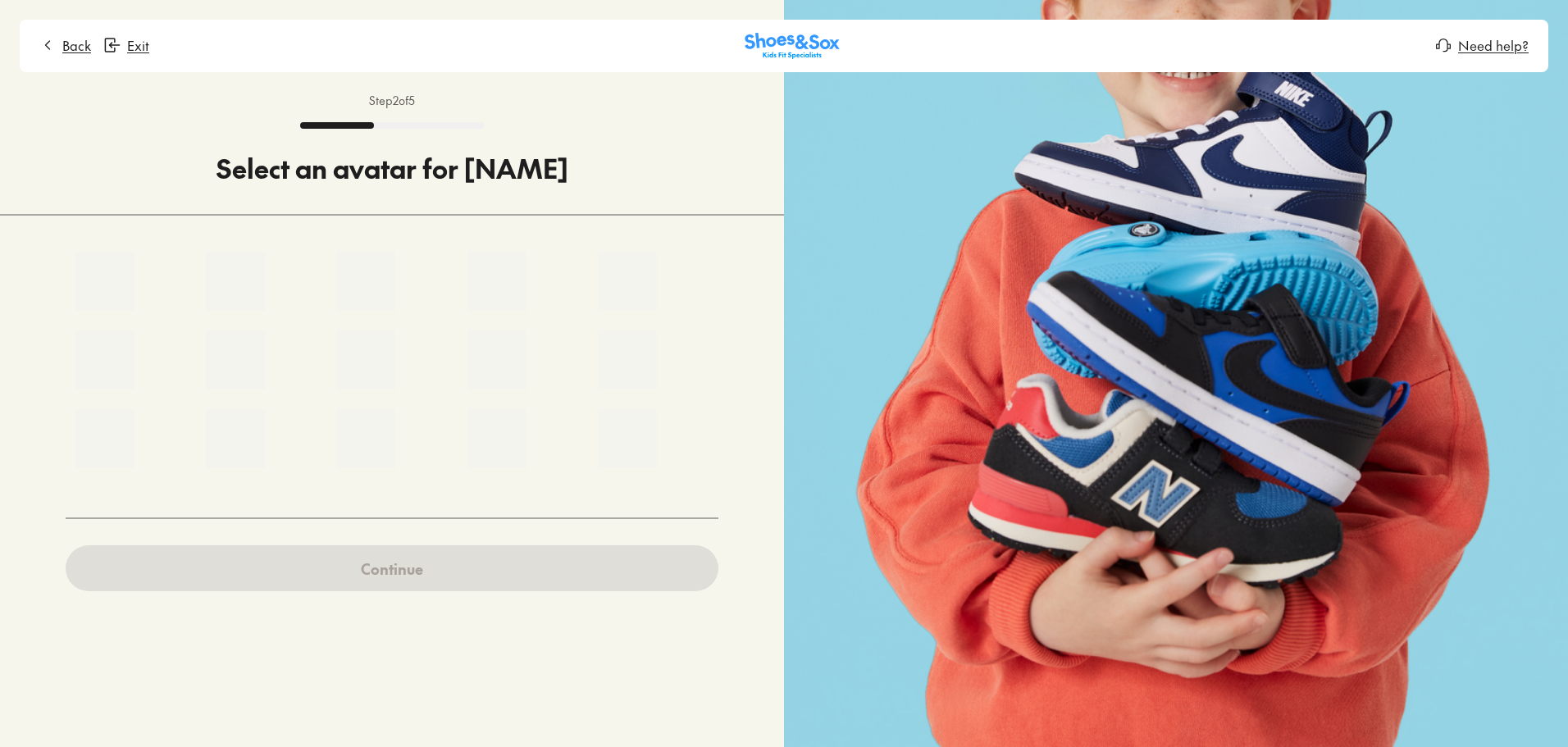 scroll, scrollTop: 0, scrollLeft: 0, axis: both 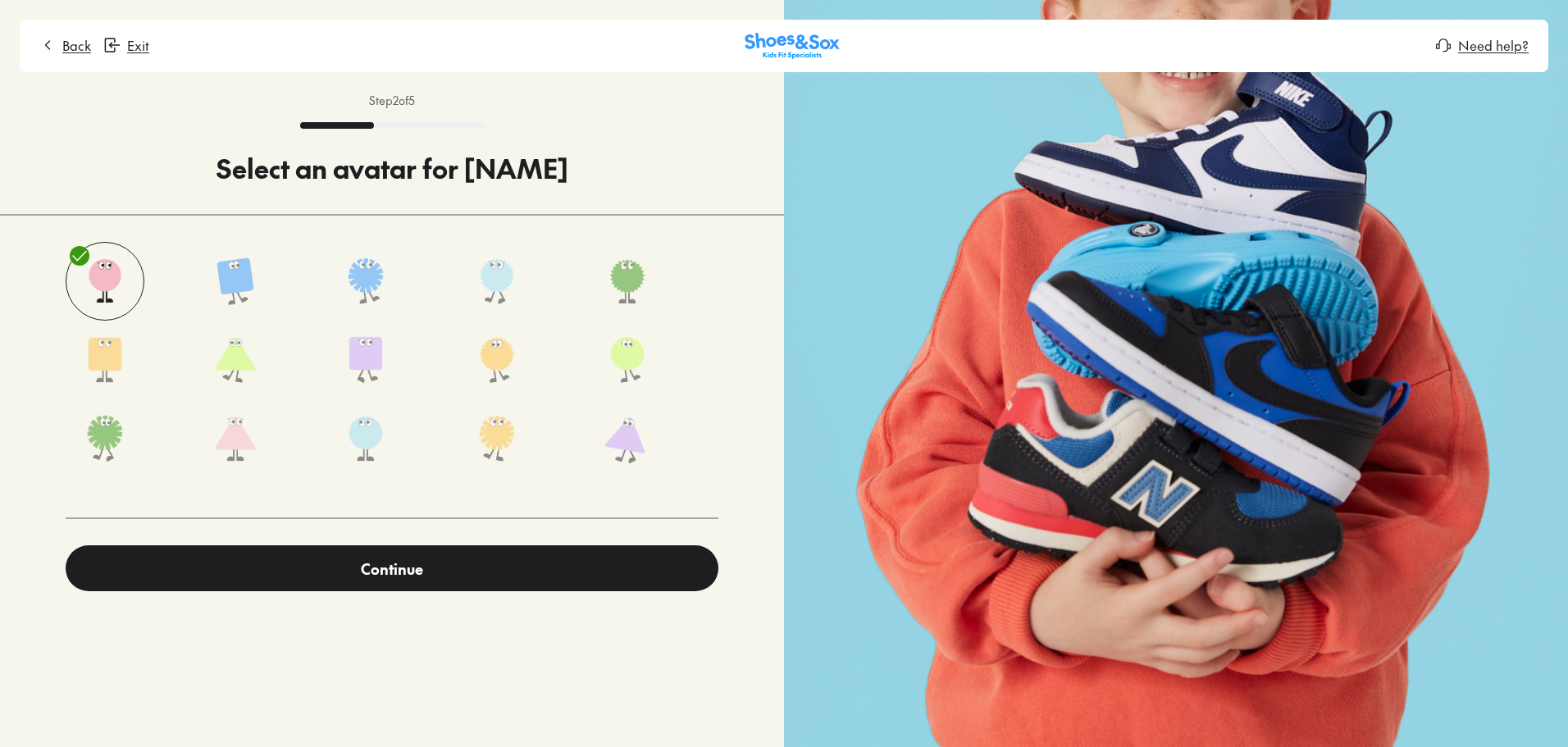 click on "Continue" at bounding box center [392, 568] 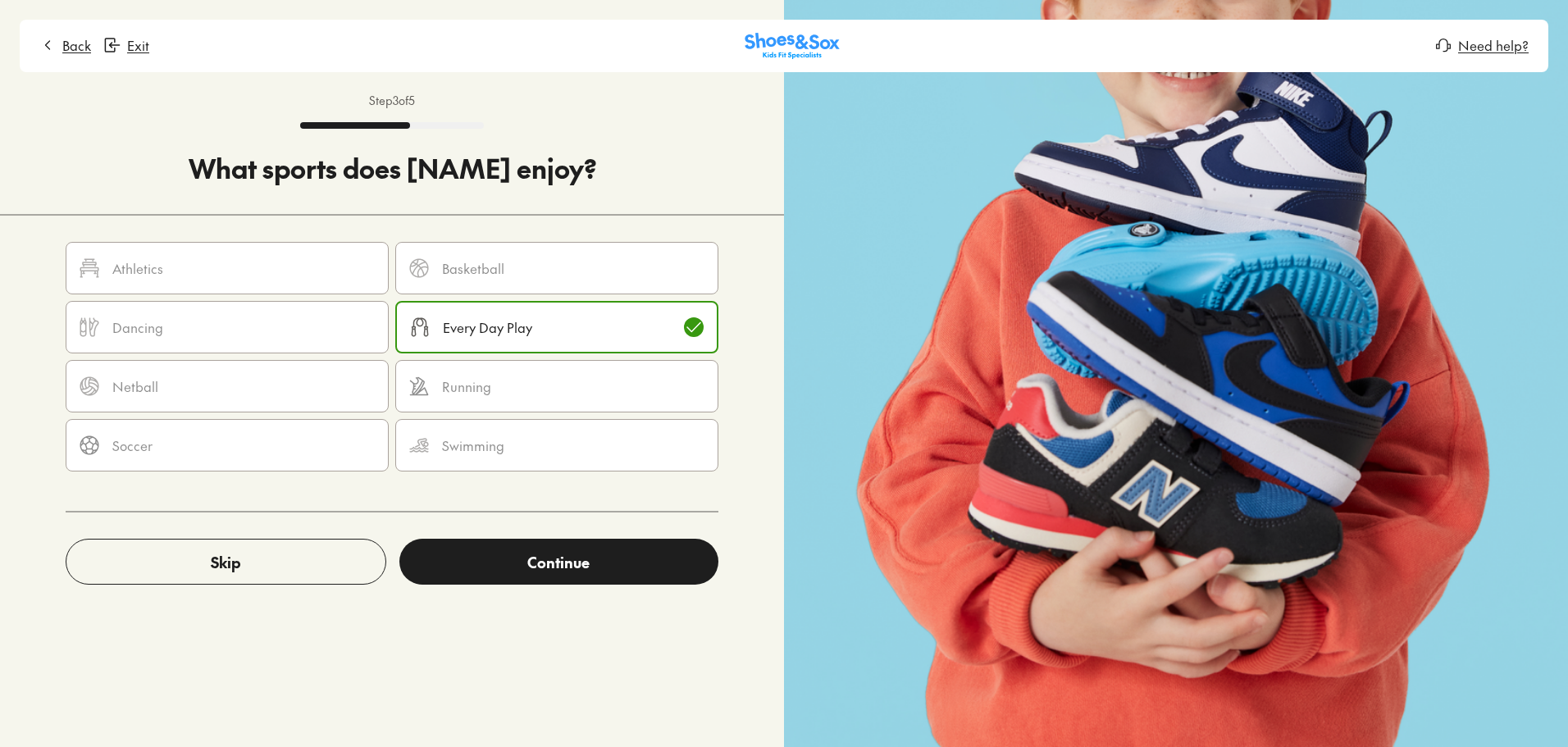 click on "Continue" at bounding box center [558, 562] 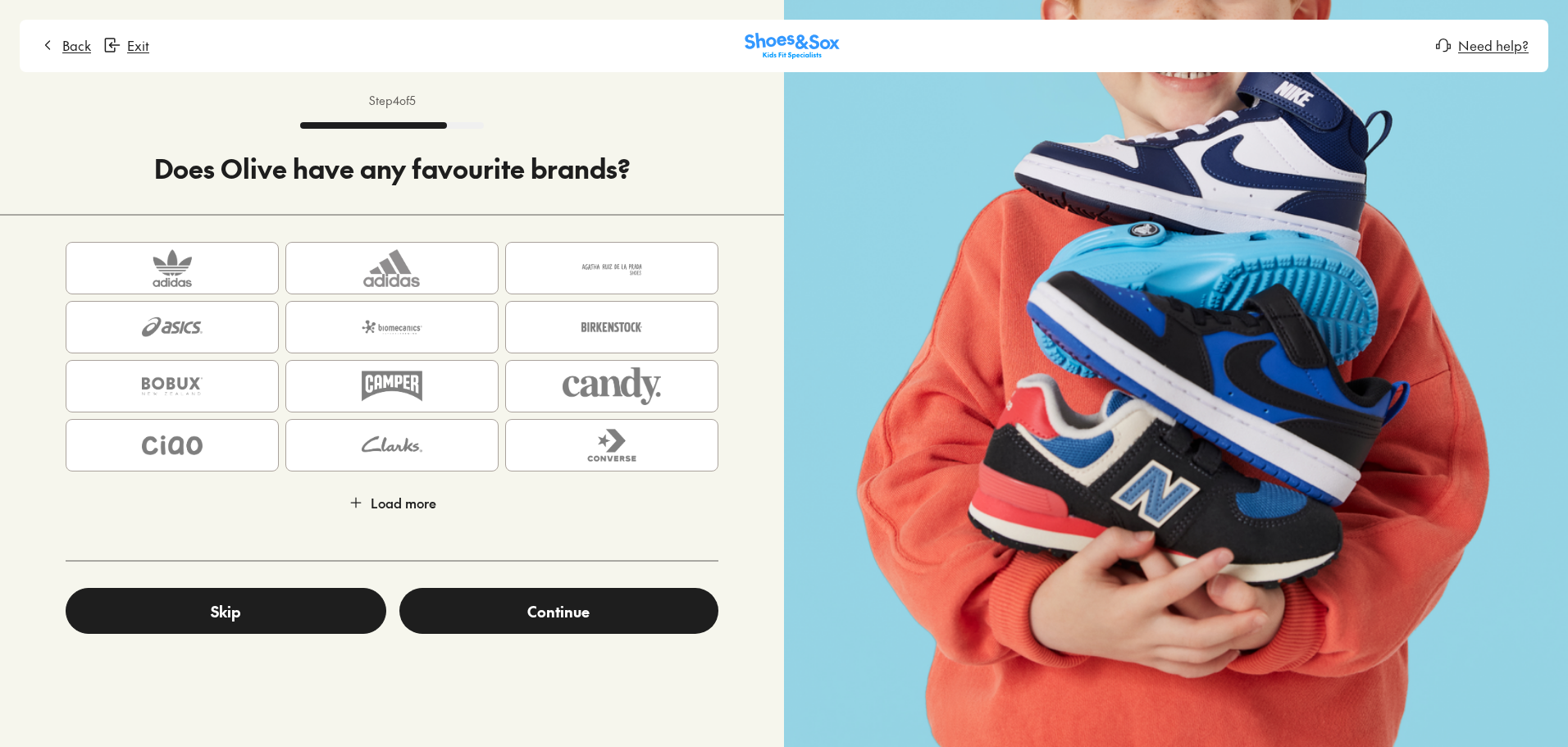 click on "Skip" at bounding box center [226, 611] 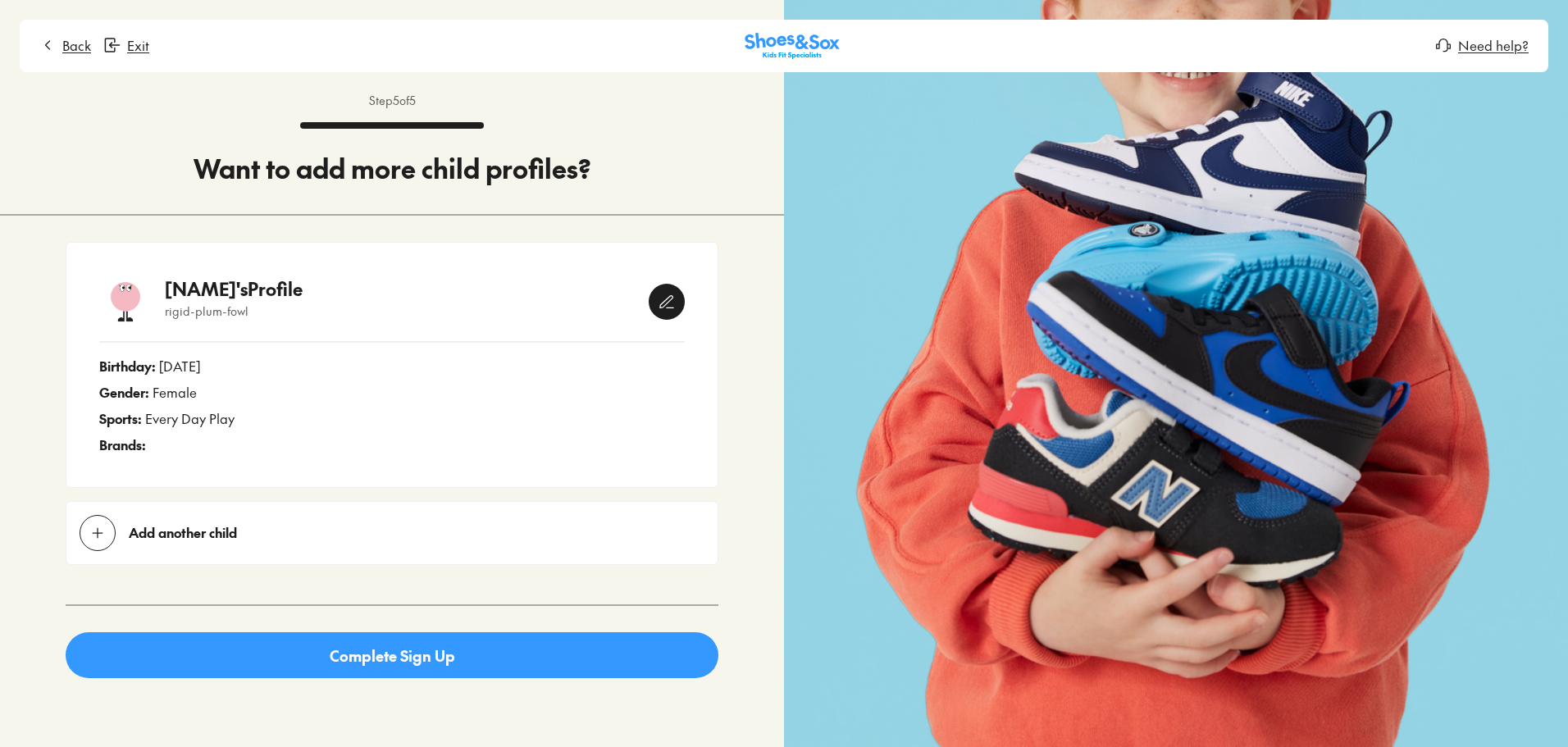 scroll, scrollTop: 10, scrollLeft: 0, axis: vertical 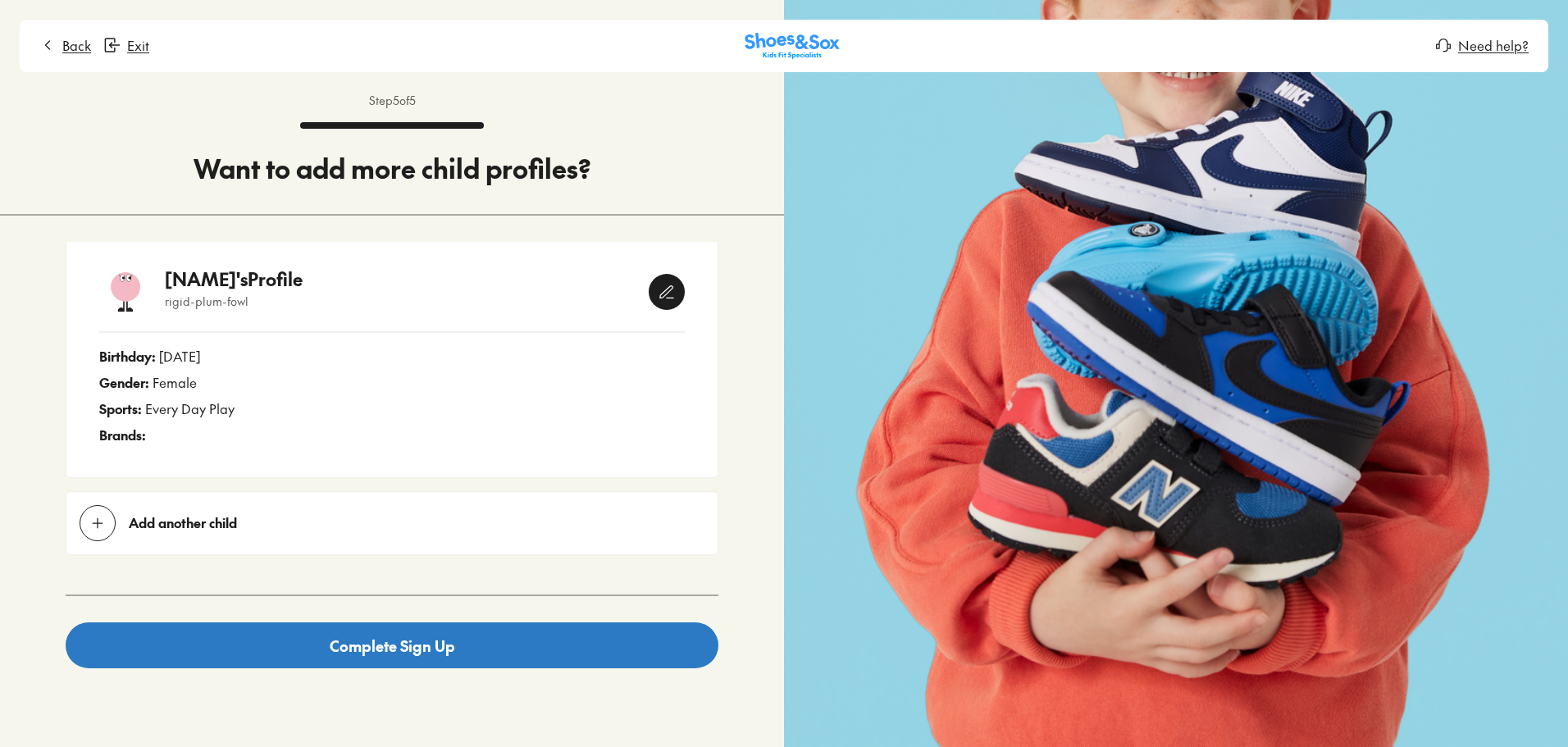 click on "Complete Sign Up" at bounding box center [392, 645] 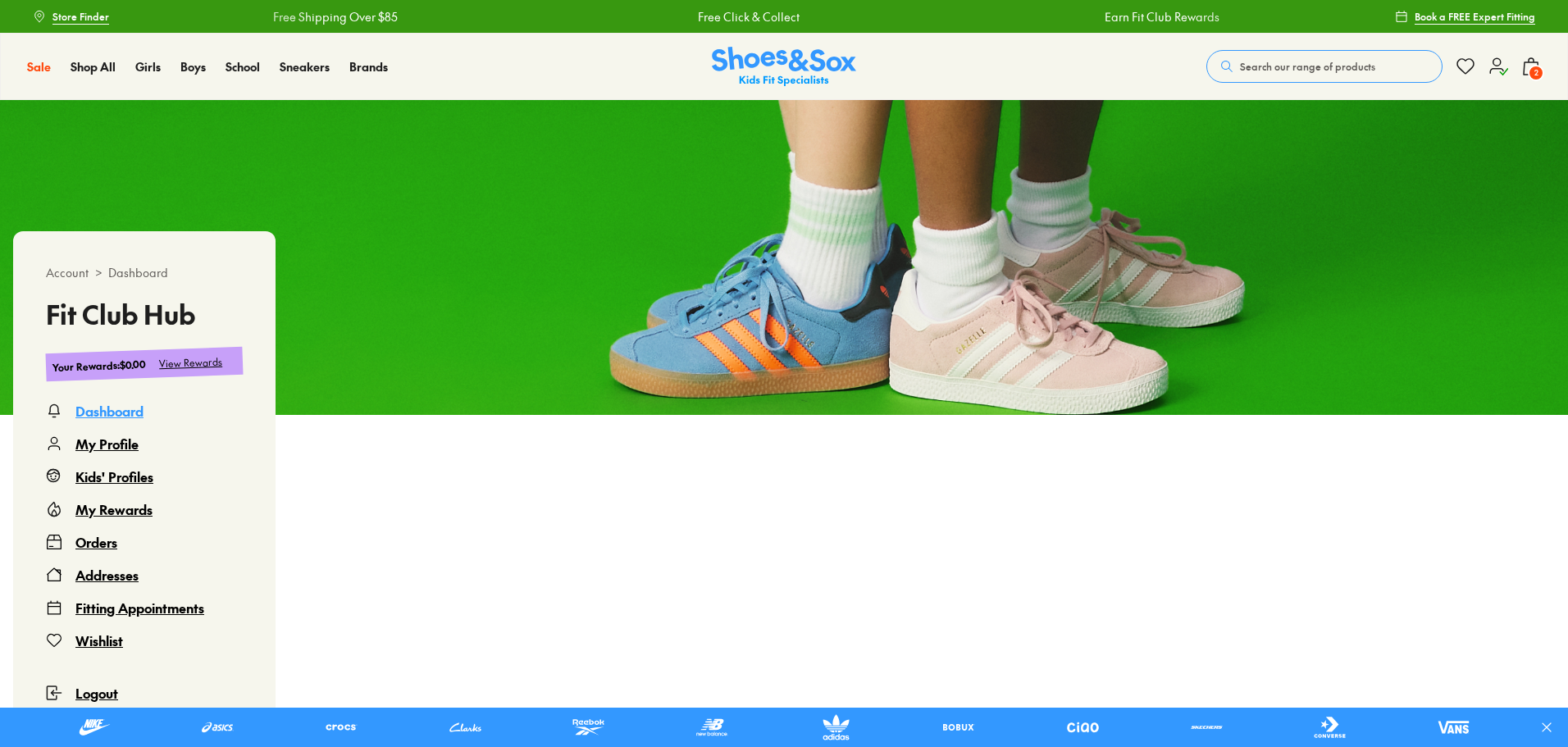 scroll, scrollTop: 0, scrollLeft: 0, axis: both 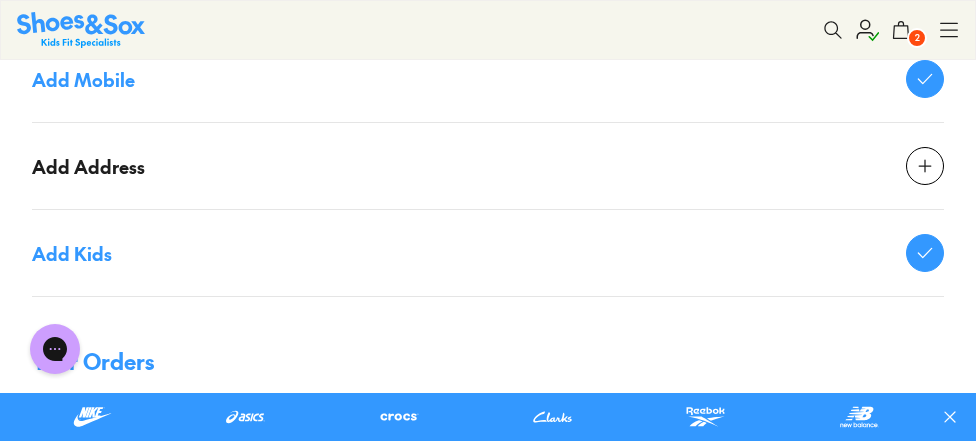click 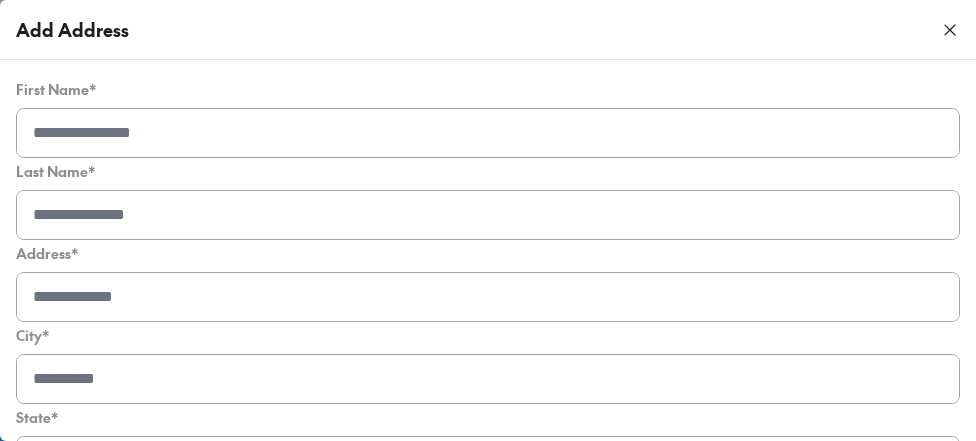 scroll, scrollTop: 108, scrollLeft: 0, axis: vertical 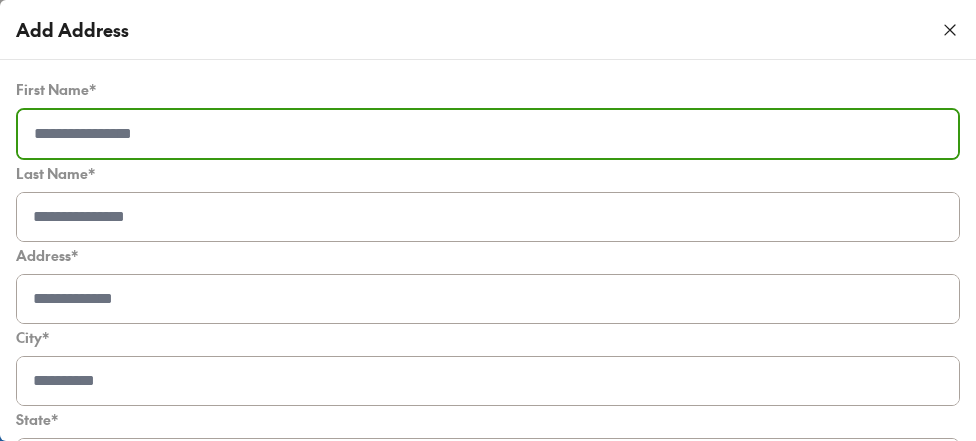 click at bounding box center [488, 134] 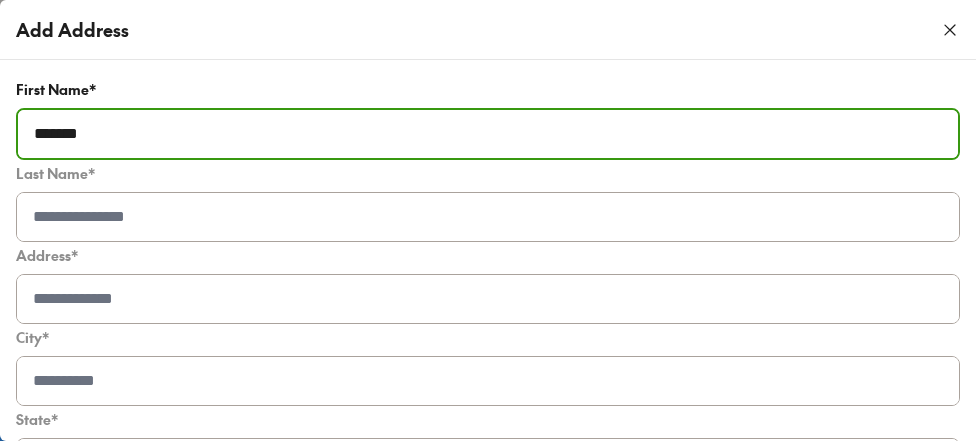type on "*******" 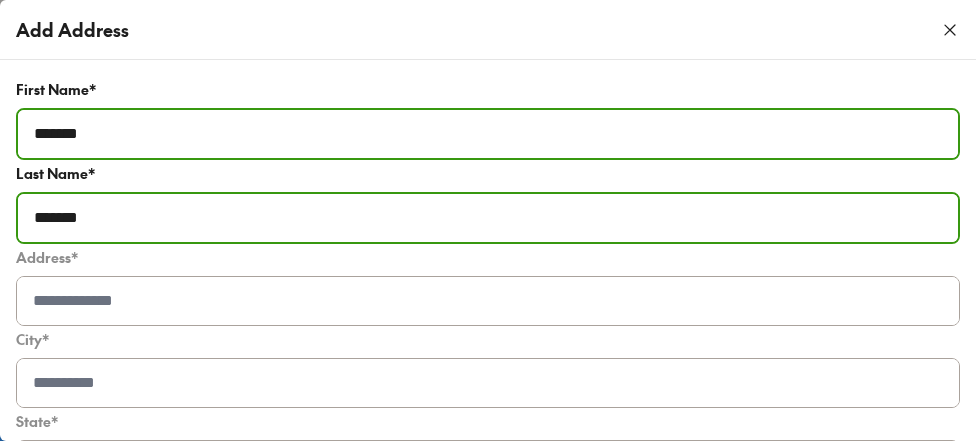 type on "*******" 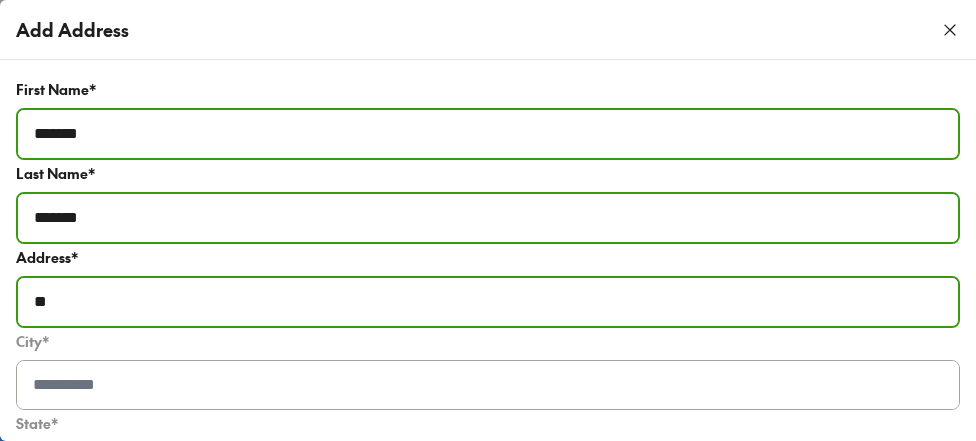 type on "*" 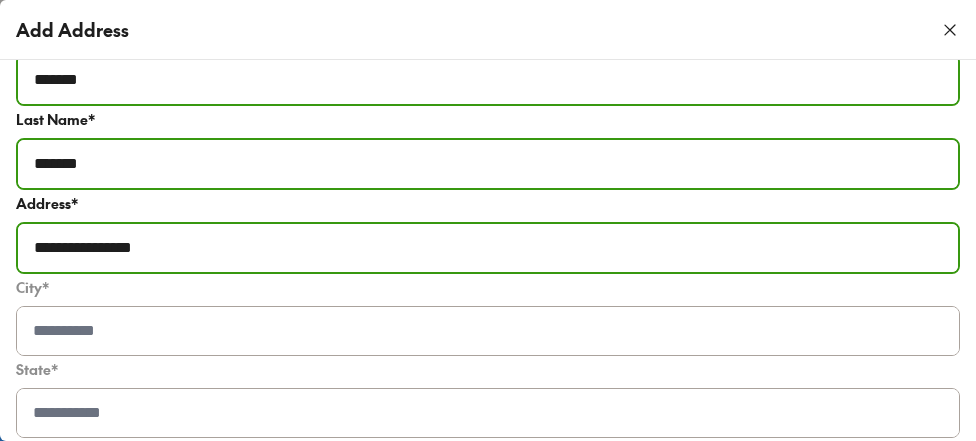 scroll, scrollTop: 100, scrollLeft: 0, axis: vertical 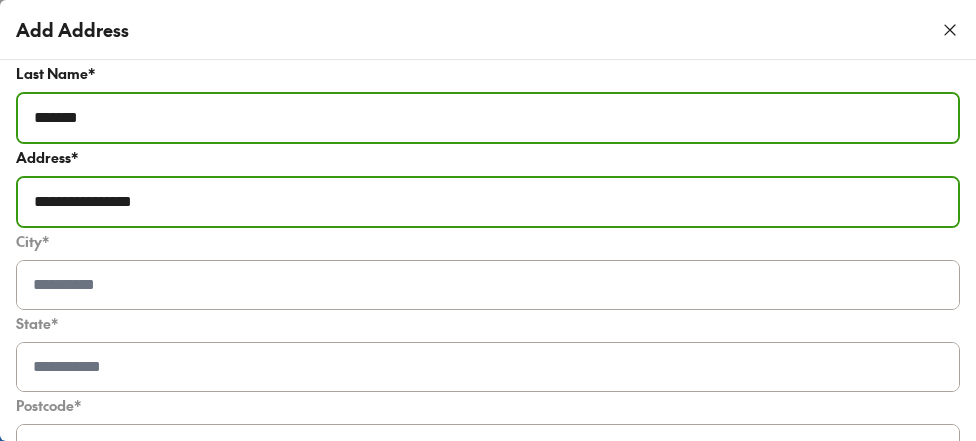 type on "**********" 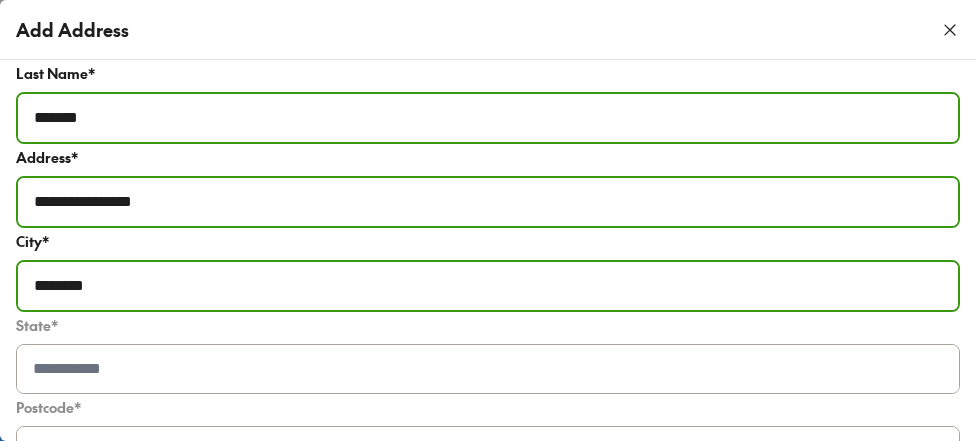 type on "********" 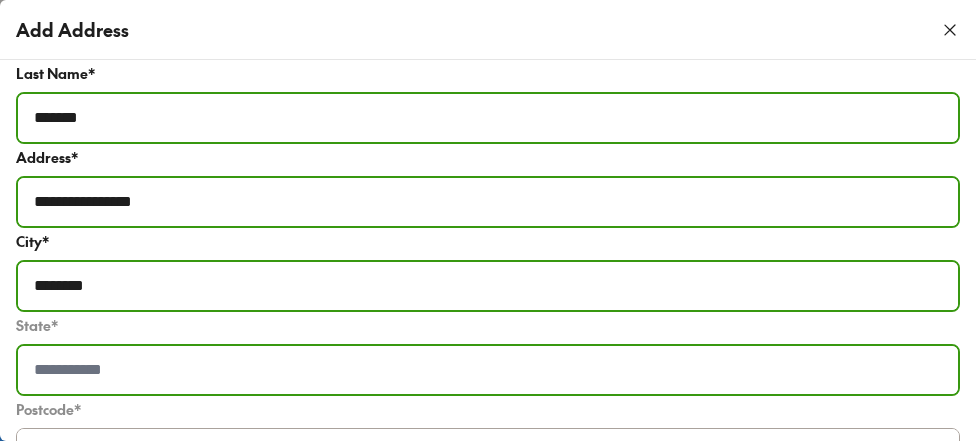 type on "*" 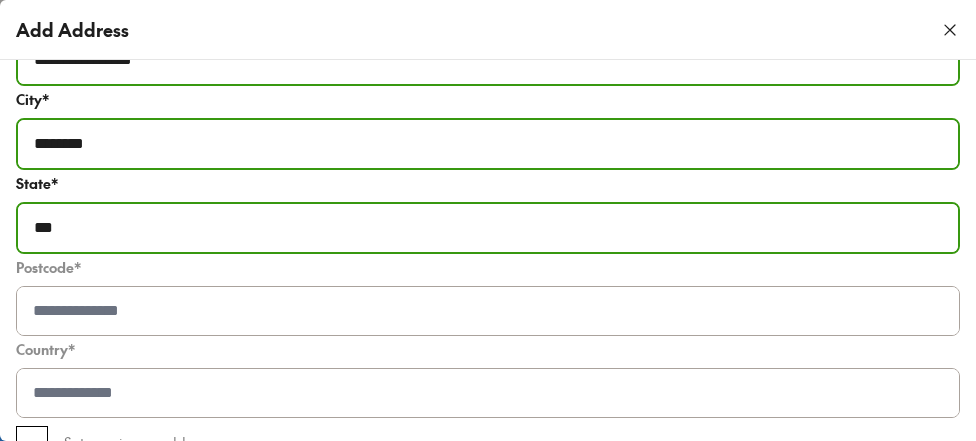 scroll, scrollTop: 300, scrollLeft: 0, axis: vertical 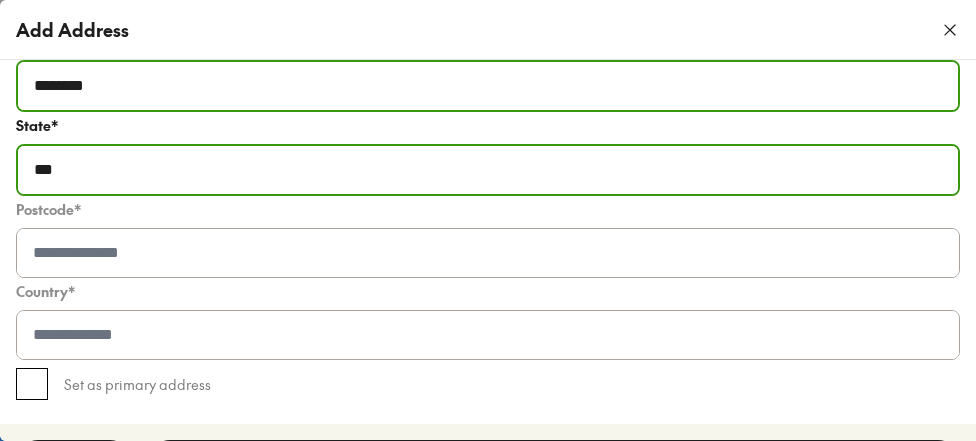 type on "***" 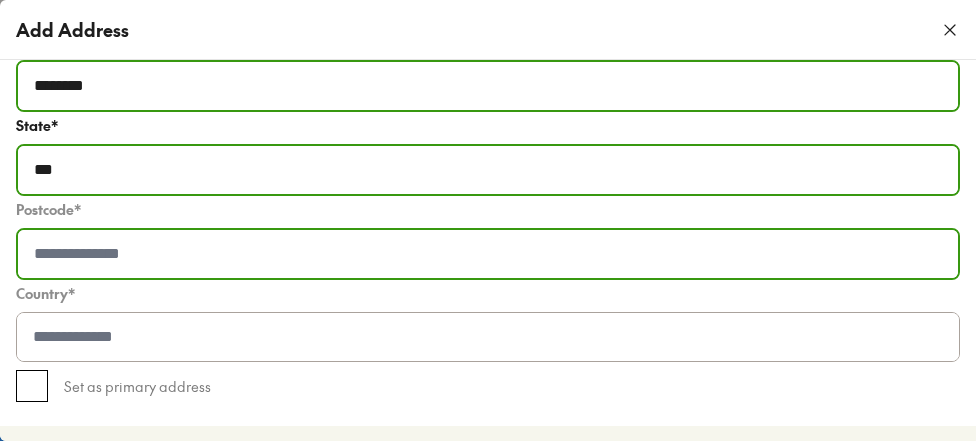 click at bounding box center (488, 254) 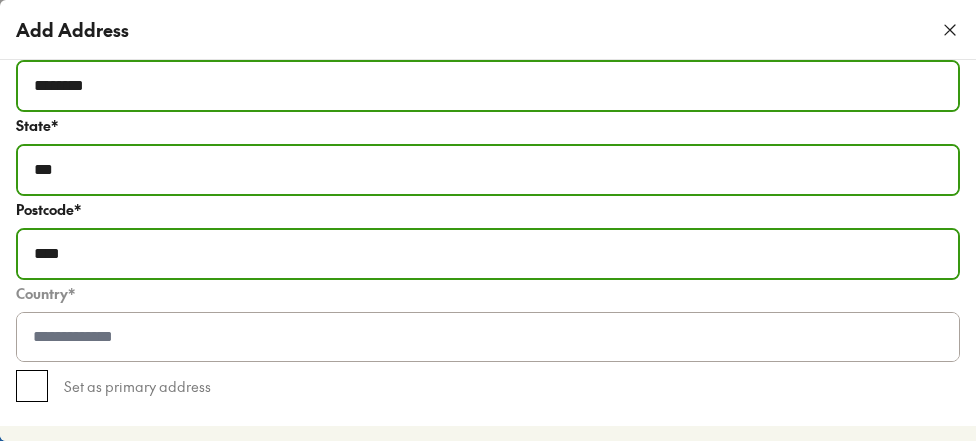type on "****" 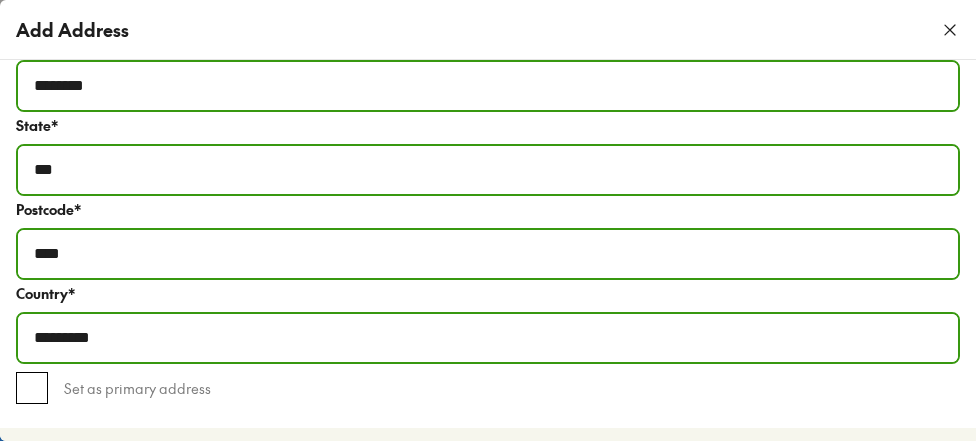 scroll, scrollTop: 363, scrollLeft: 0, axis: vertical 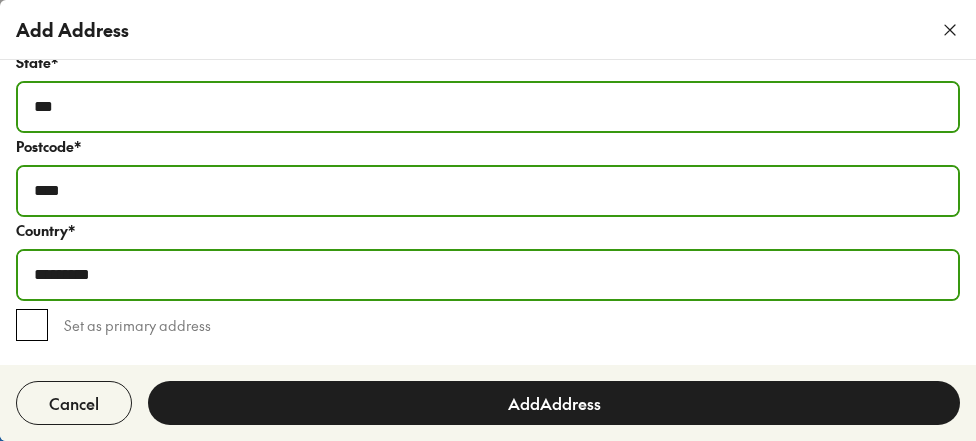 type on "*********" 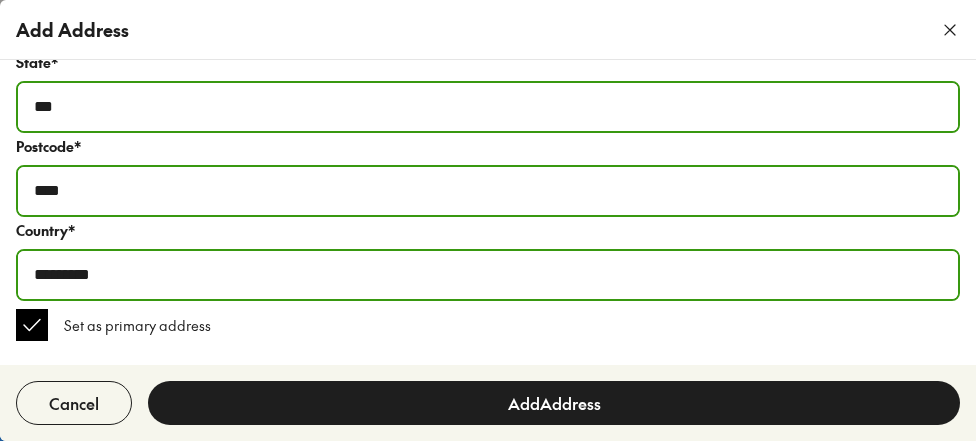 click on "Add  Address" at bounding box center (554, 403) 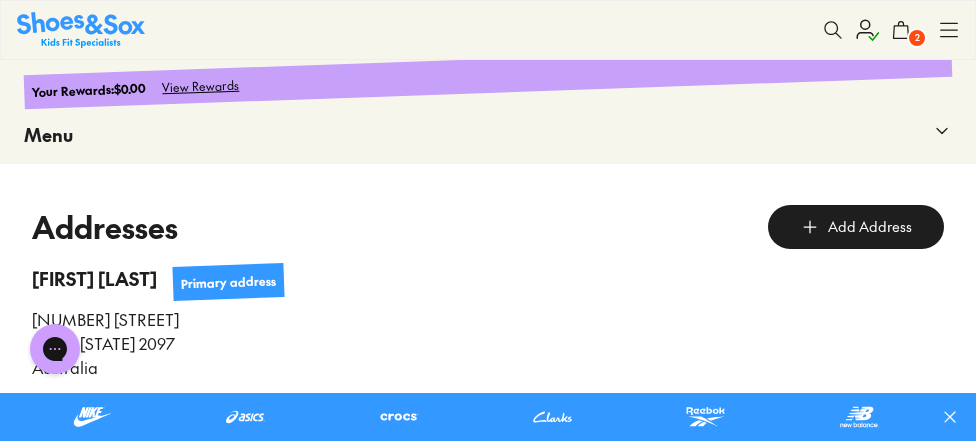 scroll, scrollTop: 0, scrollLeft: 0, axis: both 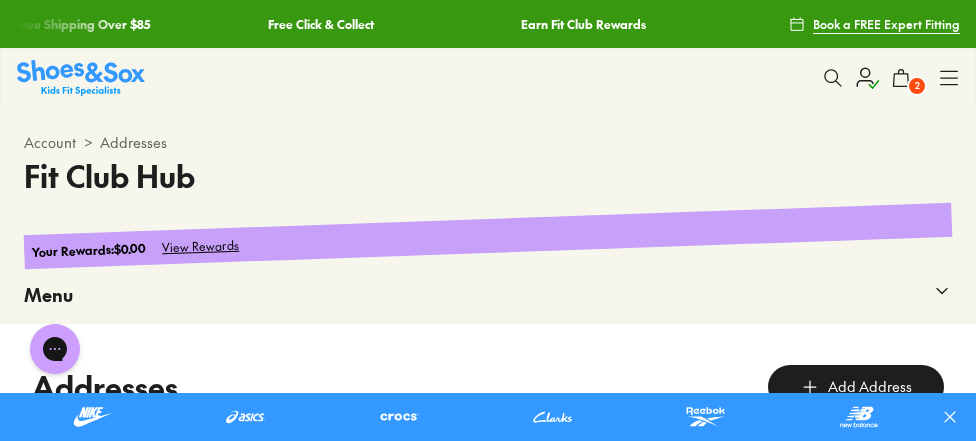 click on "2" at bounding box center (917, 86) 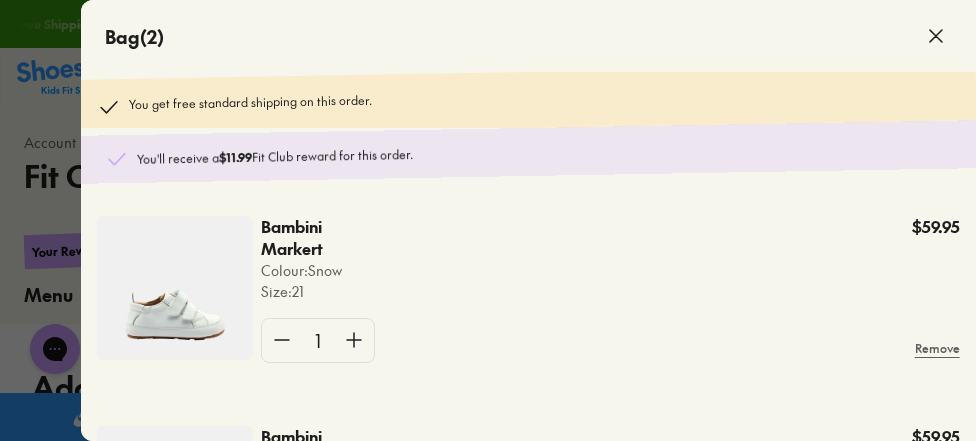 scroll, scrollTop: 60, scrollLeft: 0, axis: vertical 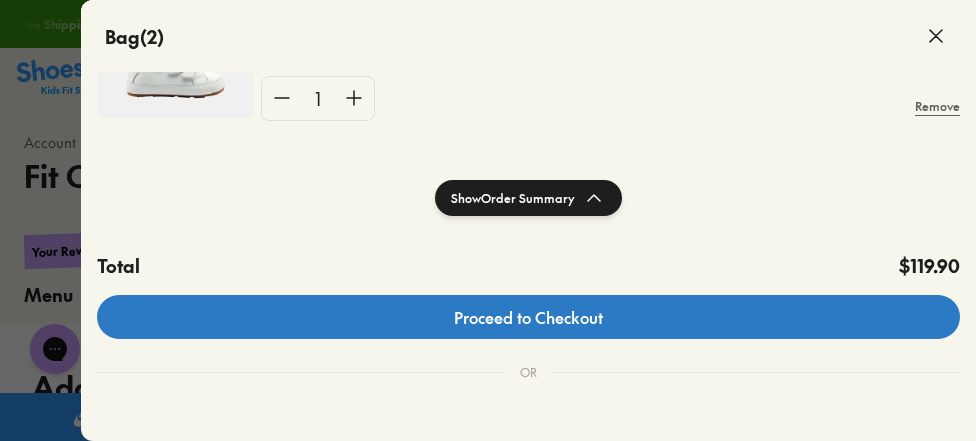 click on "Proceed to Checkout" 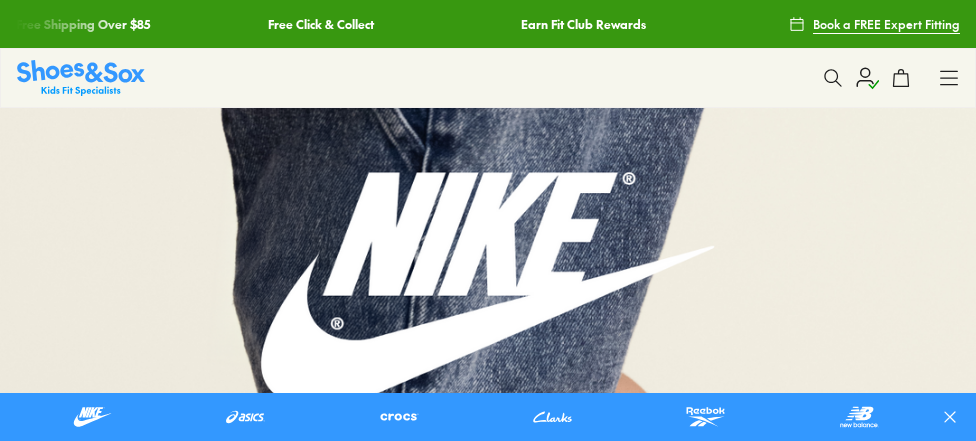scroll, scrollTop: 0, scrollLeft: 0, axis: both 